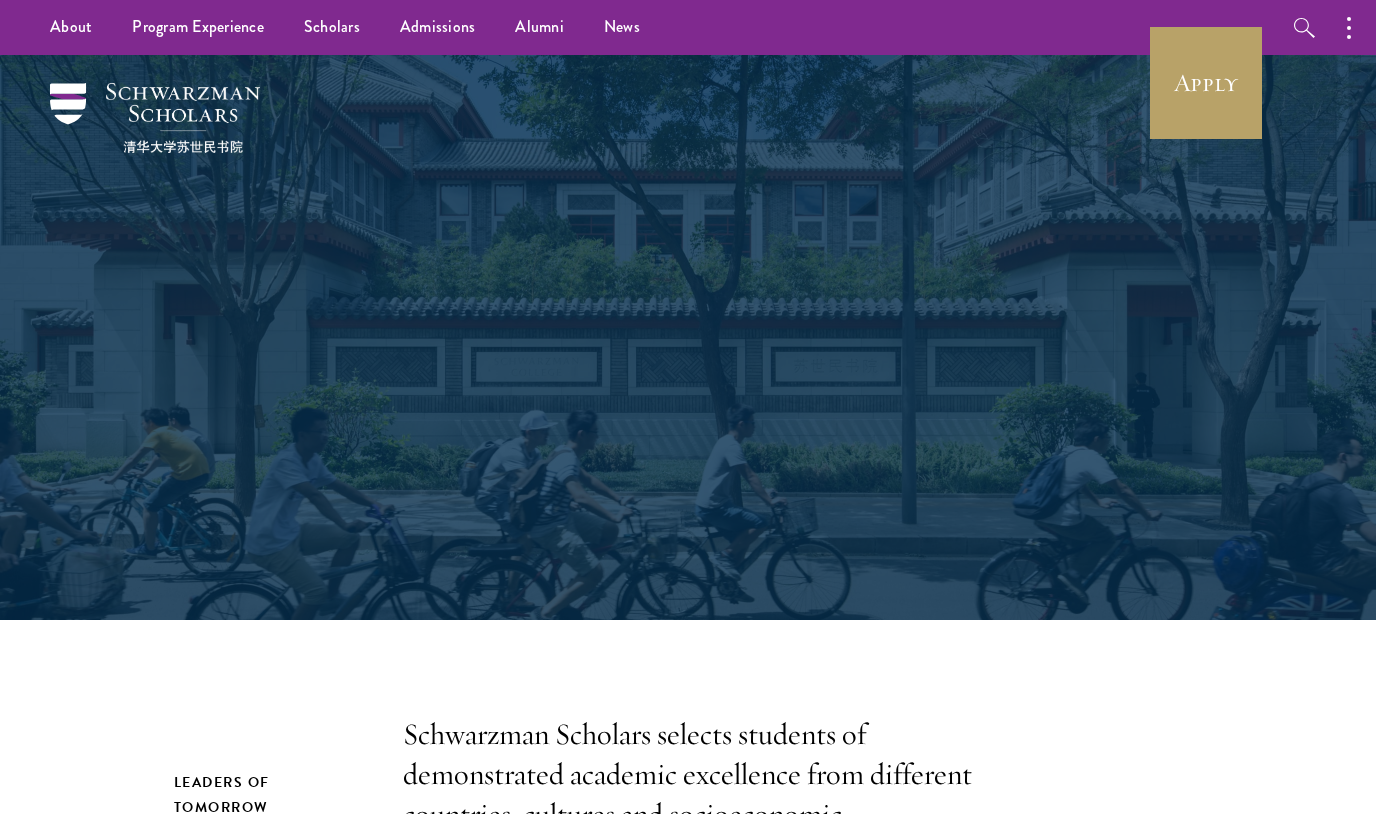 scroll, scrollTop: 0, scrollLeft: 0, axis: both 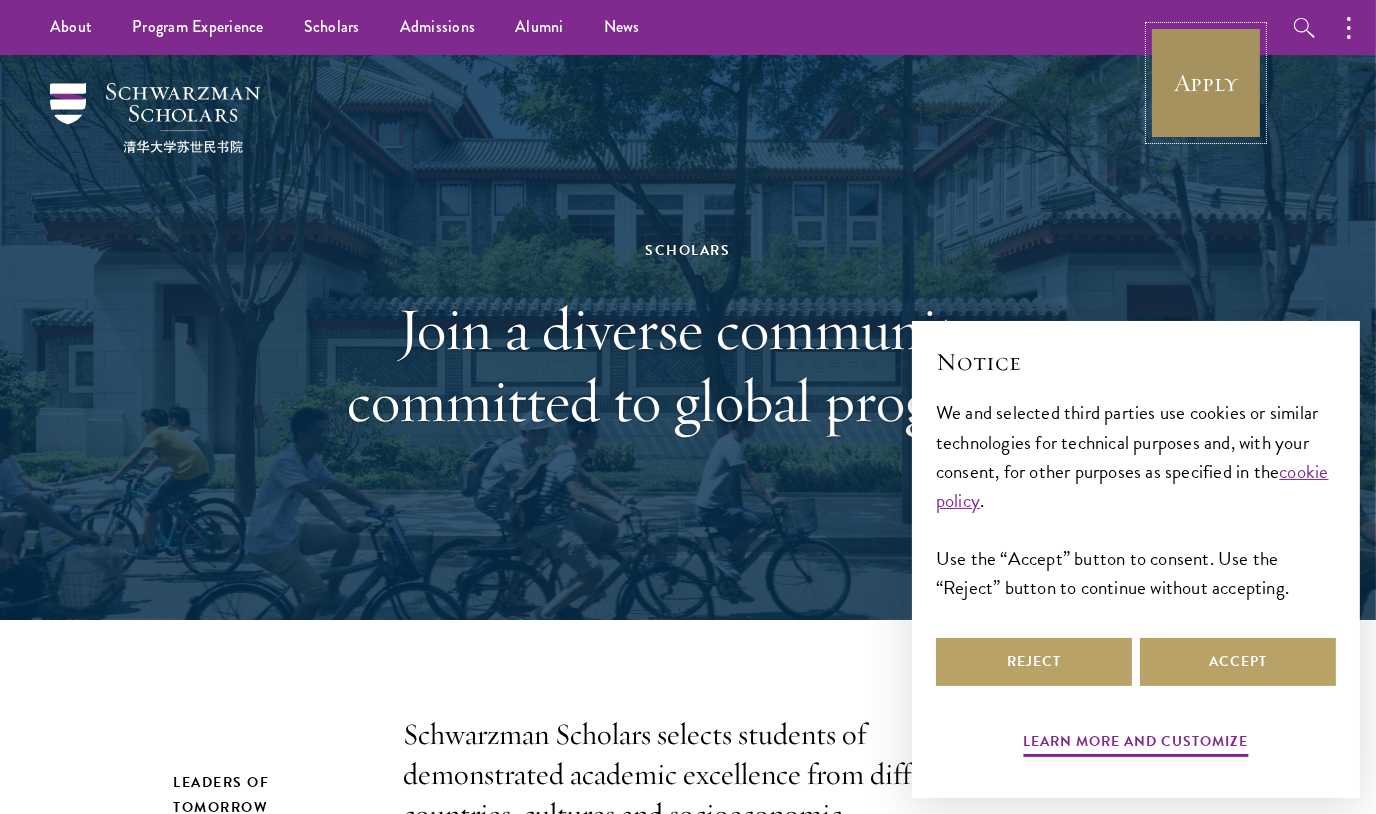 drag, startPoint x: 0, startPoint y: 0, endPoint x: 1204, endPoint y: 75, distance: 1206.3337 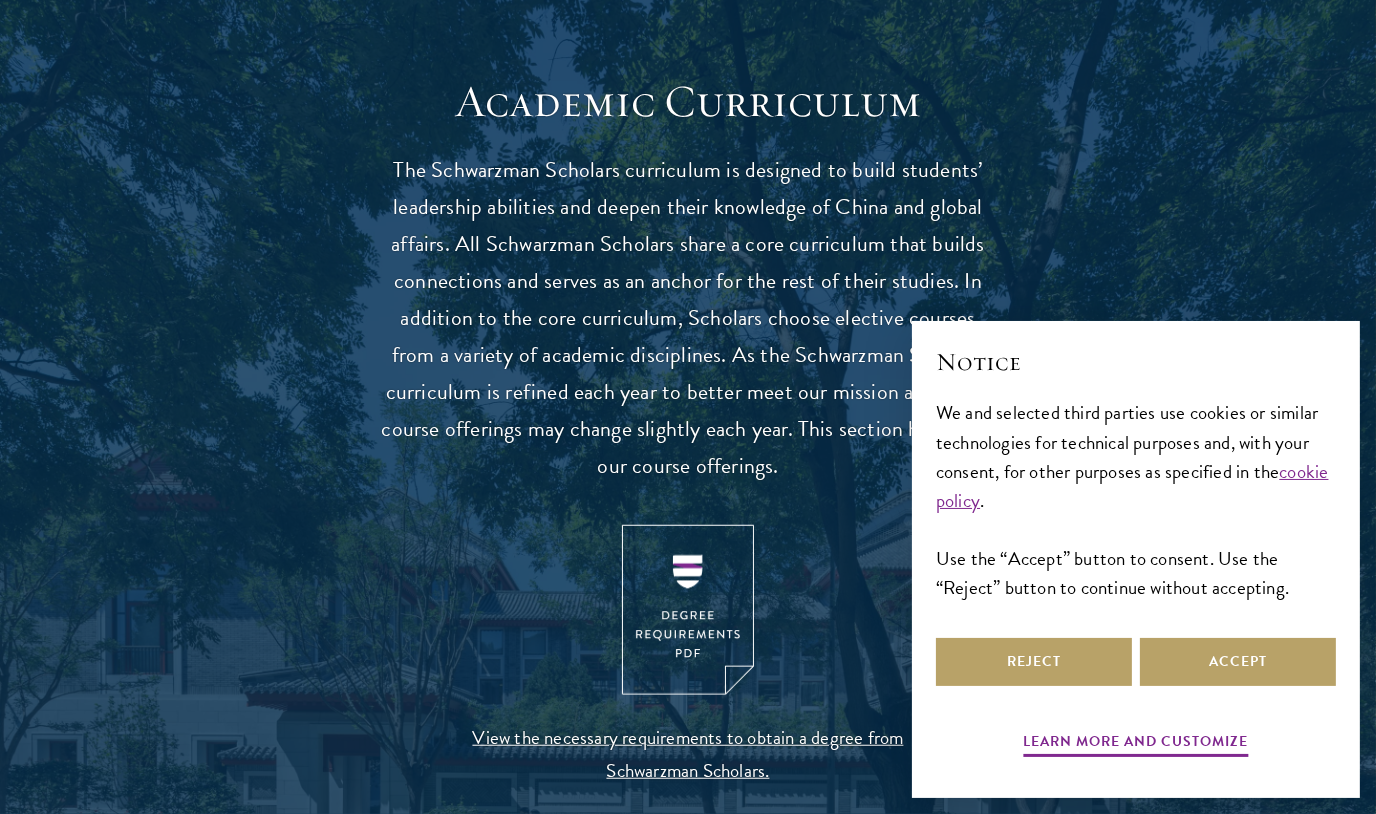 scroll, scrollTop: 2199, scrollLeft: 0, axis: vertical 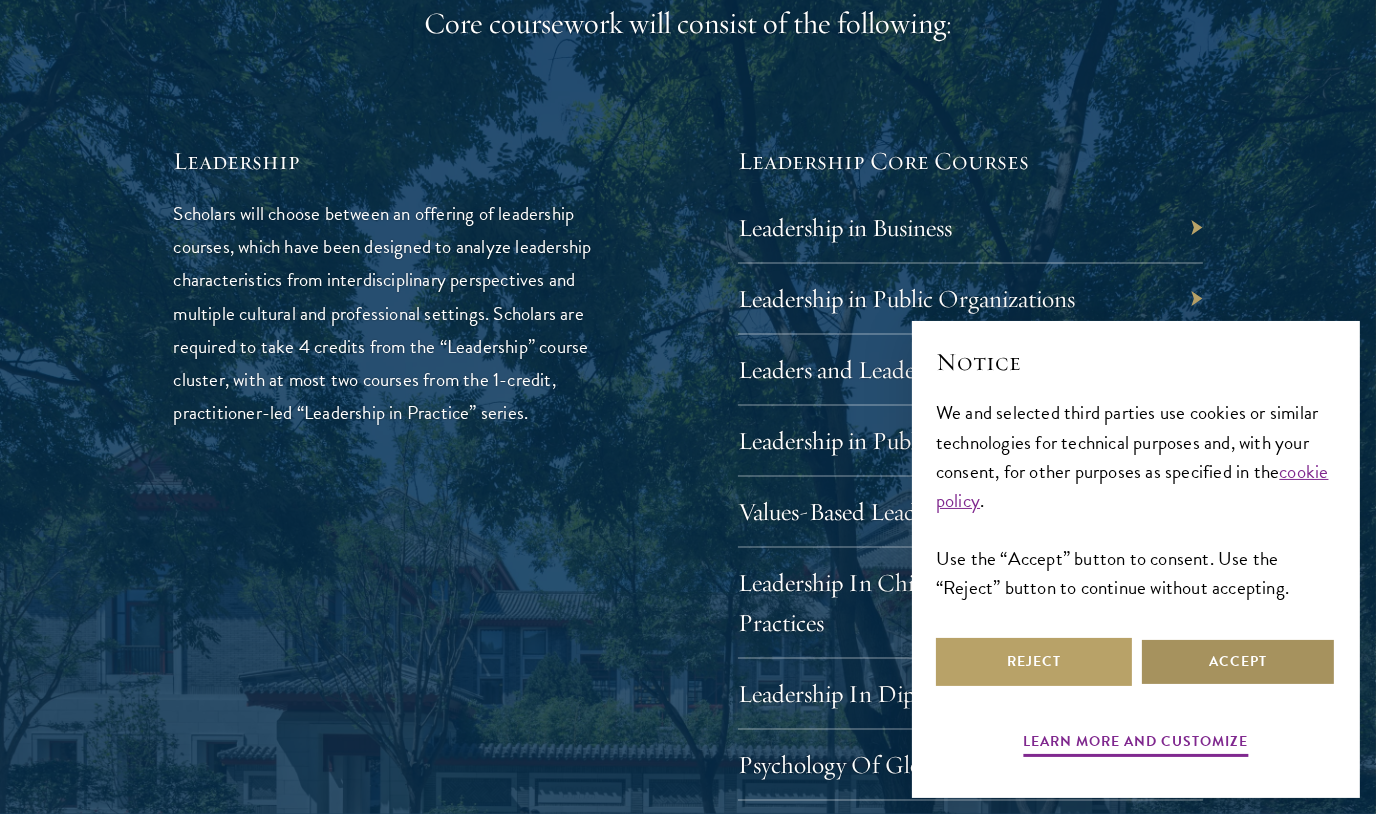 click on "Accept" at bounding box center [1238, 662] 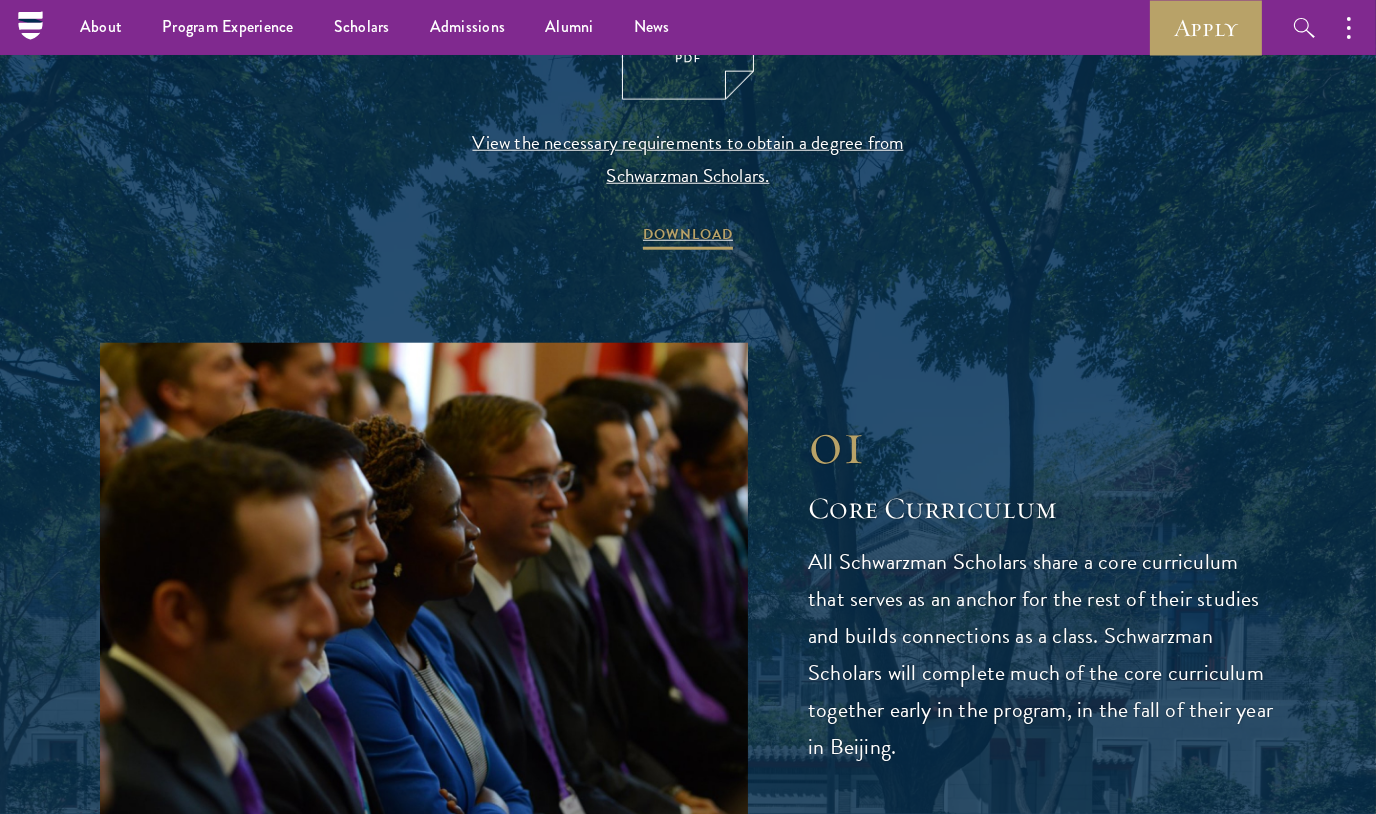 scroll, scrollTop: 2151, scrollLeft: 0, axis: vertical 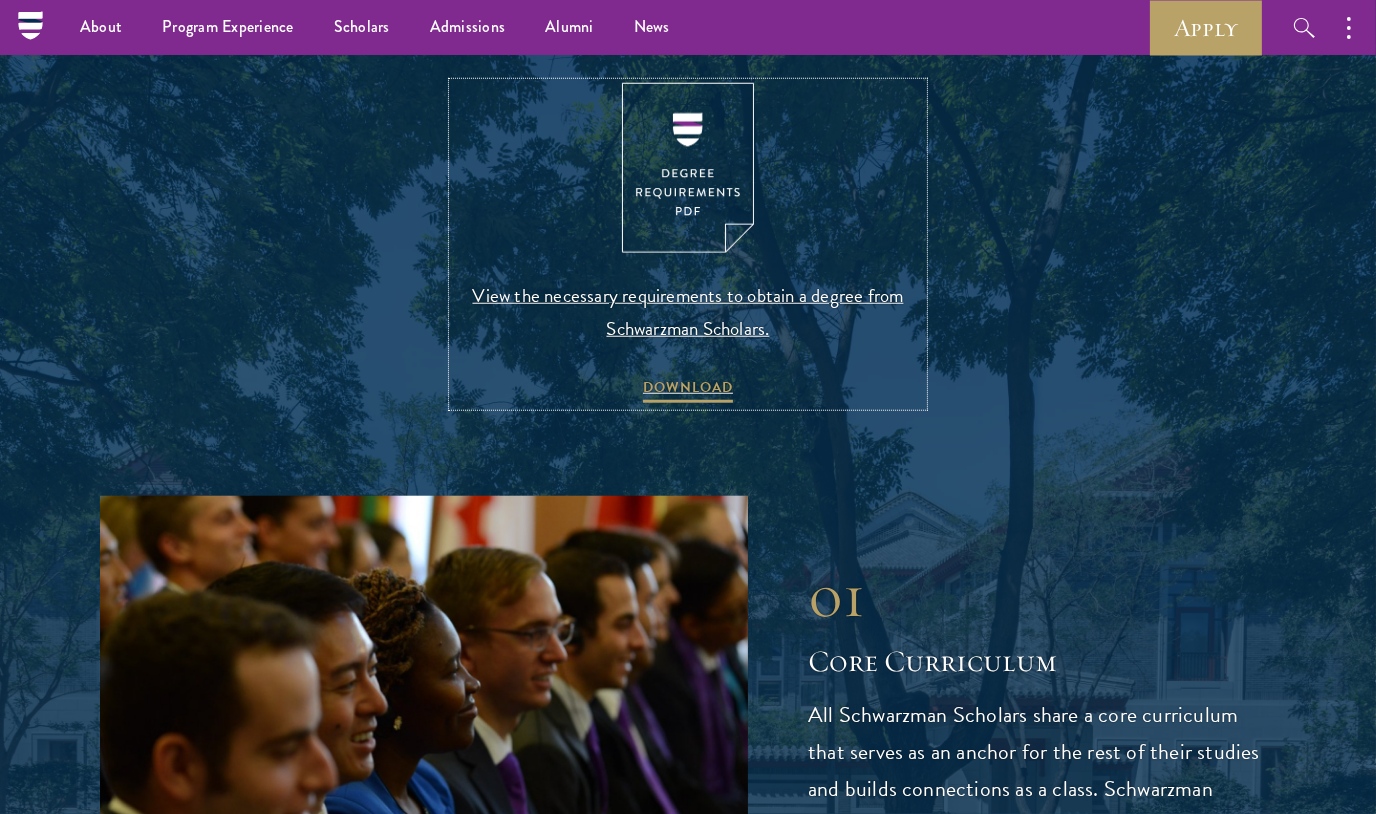 click at bounding box center [688, 168] 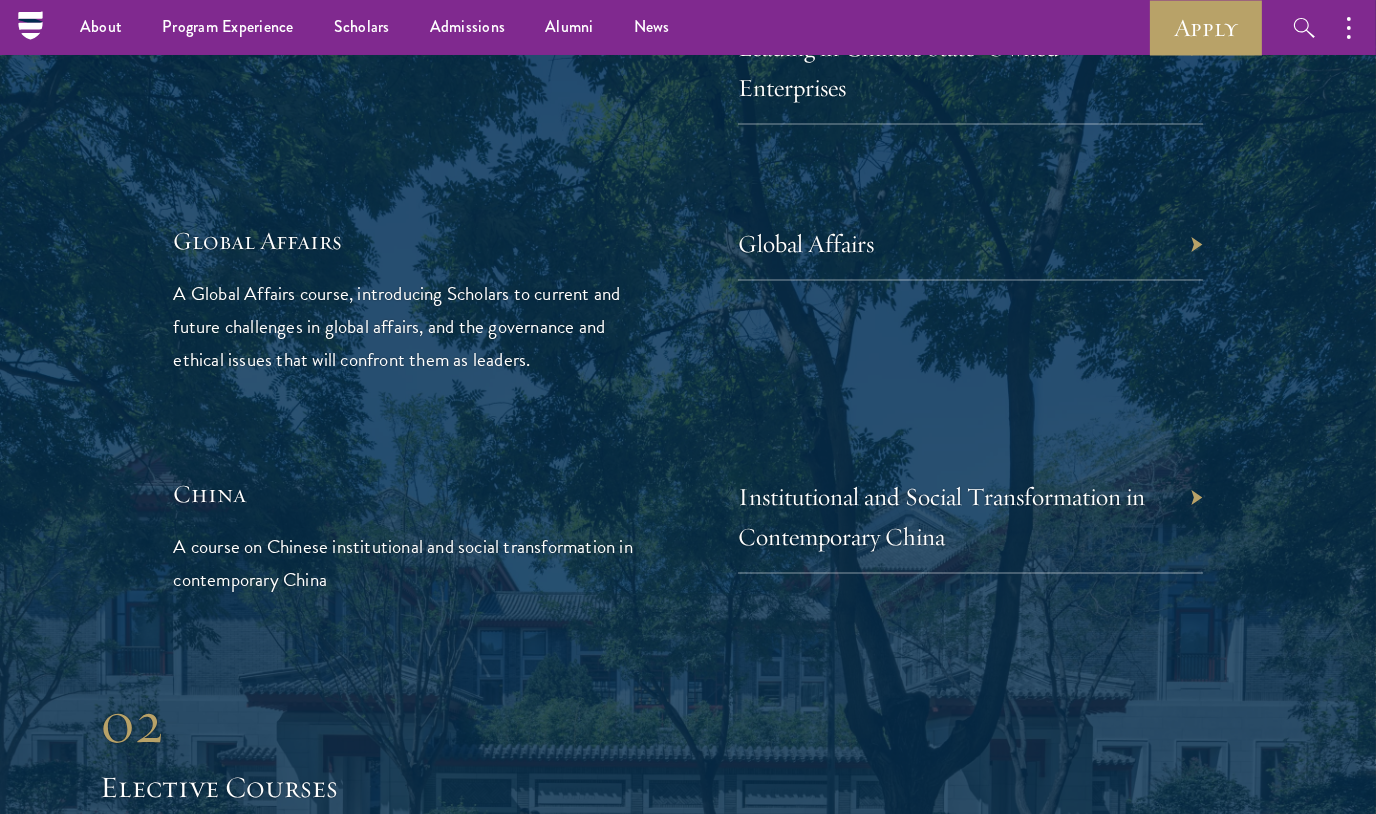 scroll, scrollTop: 4599, scrollLeft: 0, axis: vertical 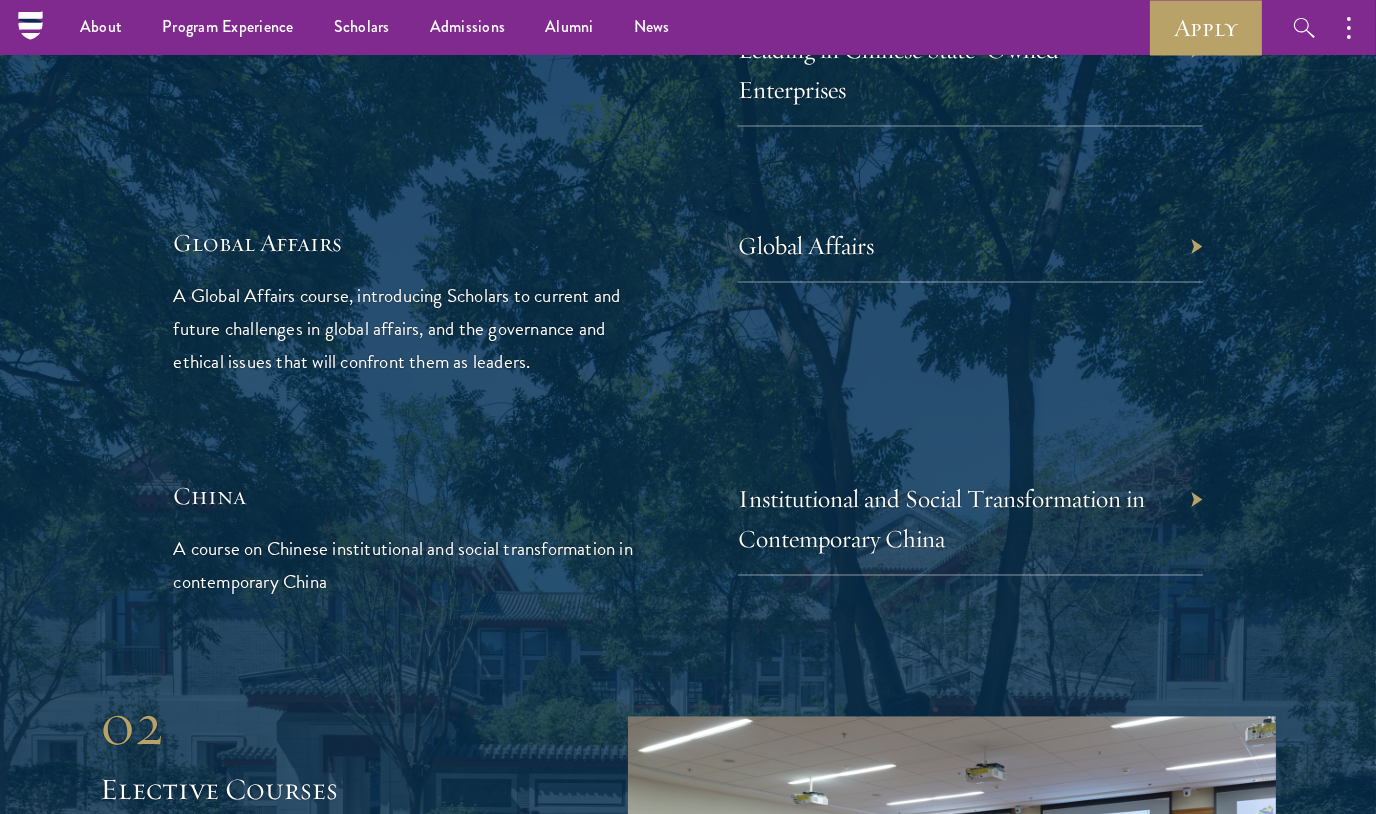 click on "Global Affairs" at bounding box center (970, 246) 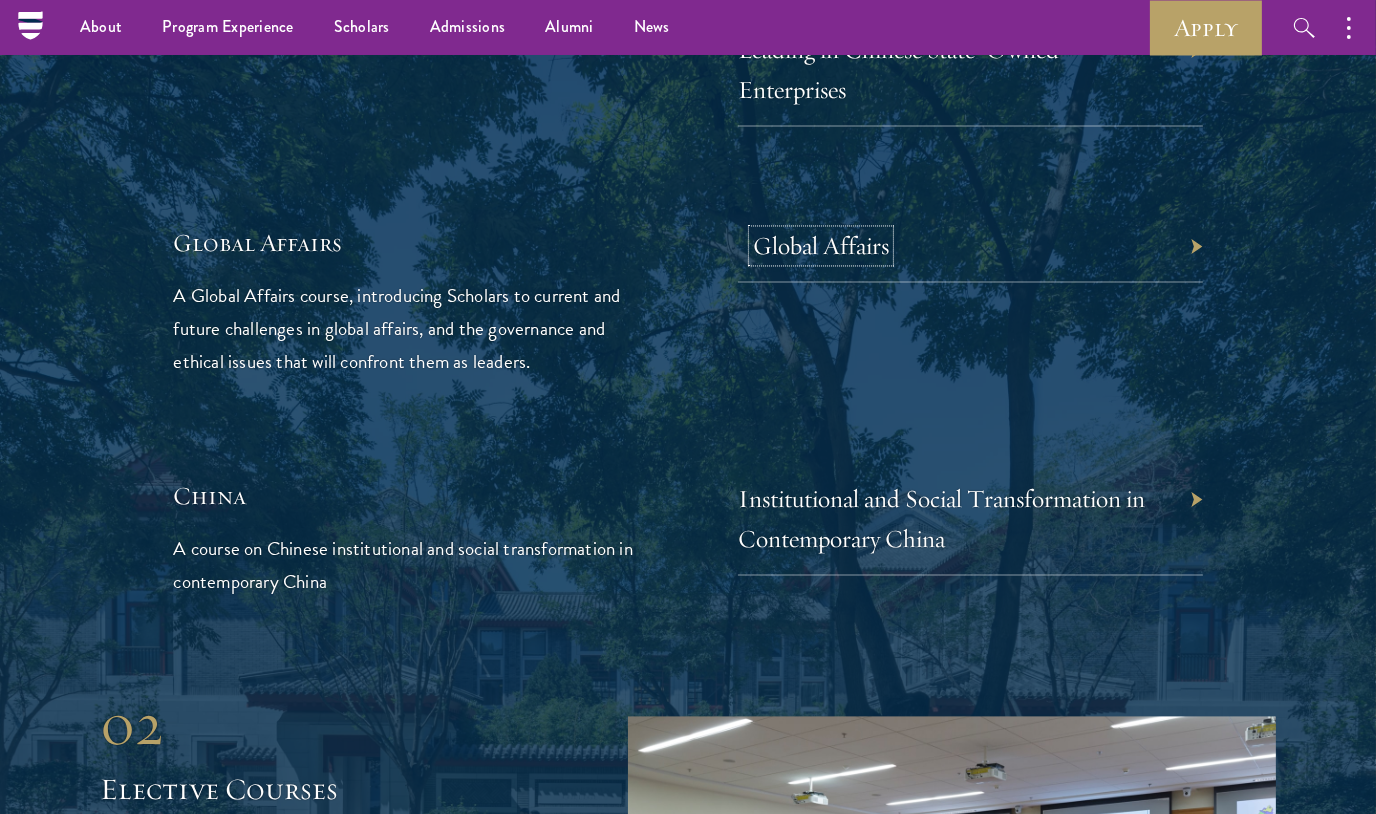 click on "Global Affairs" at bounding box center (821, 245) 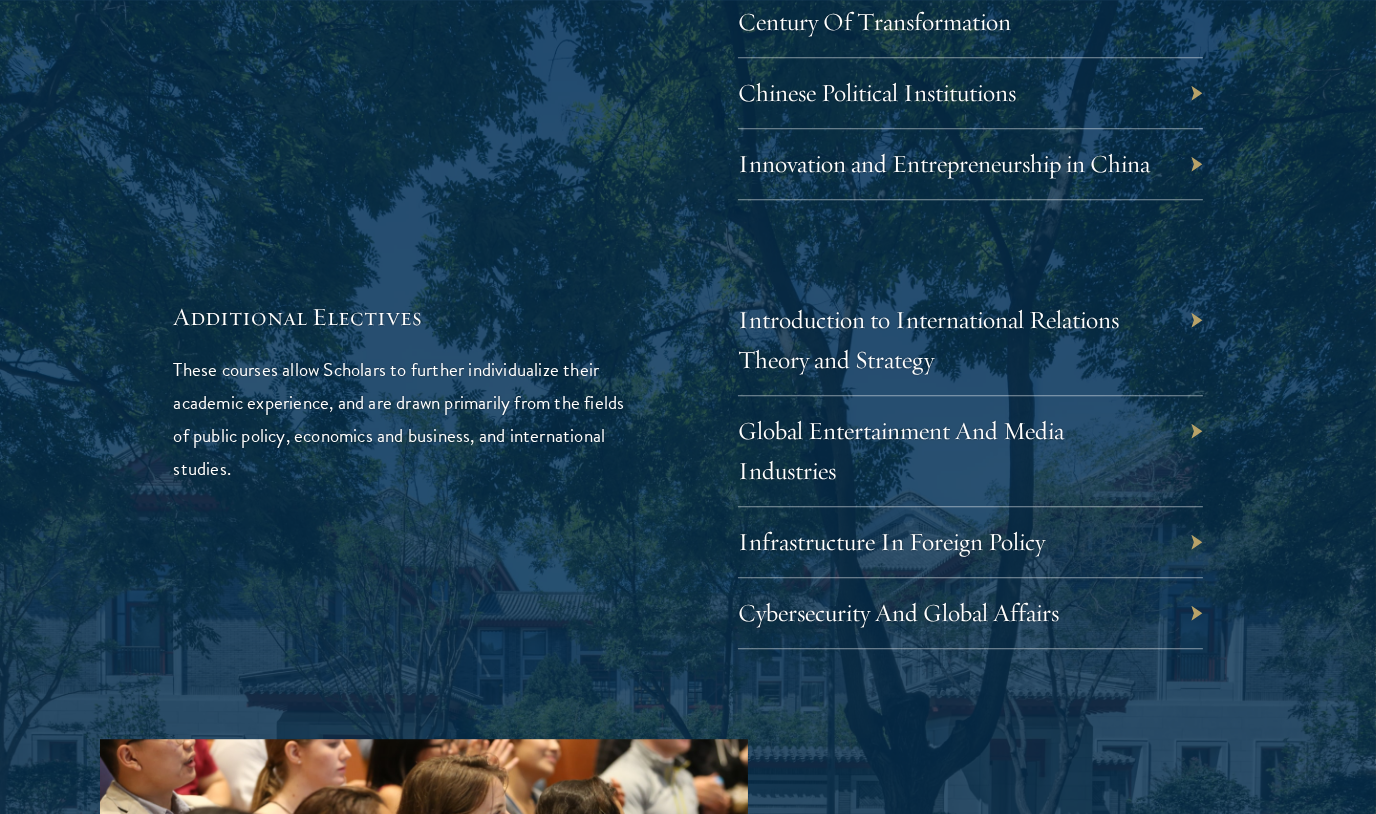 scroll, scrollTop: 6220, scrollLeft: 0, axis: vertical 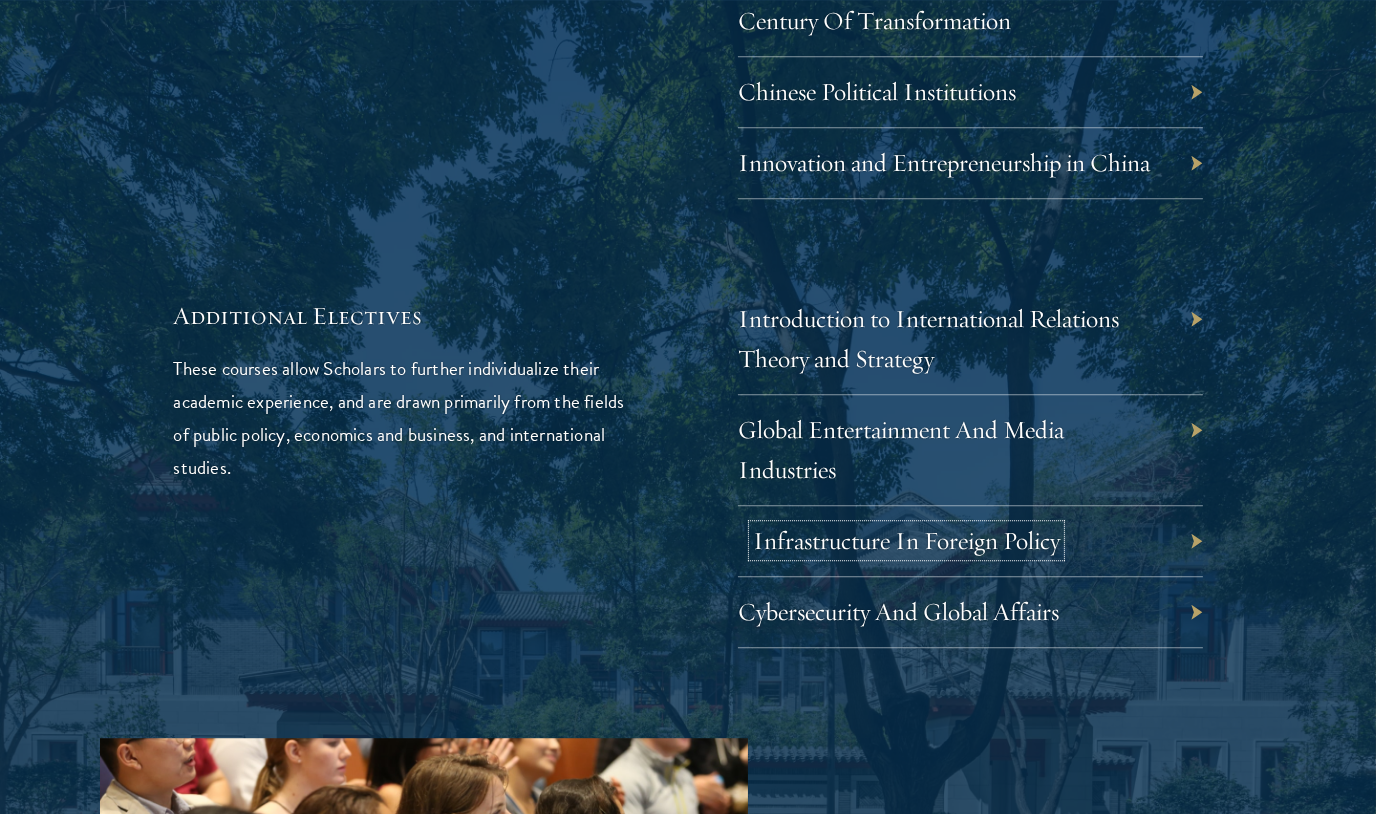 click on "Infrastructure In Foreign Policy" at bounding box center (906, 540) 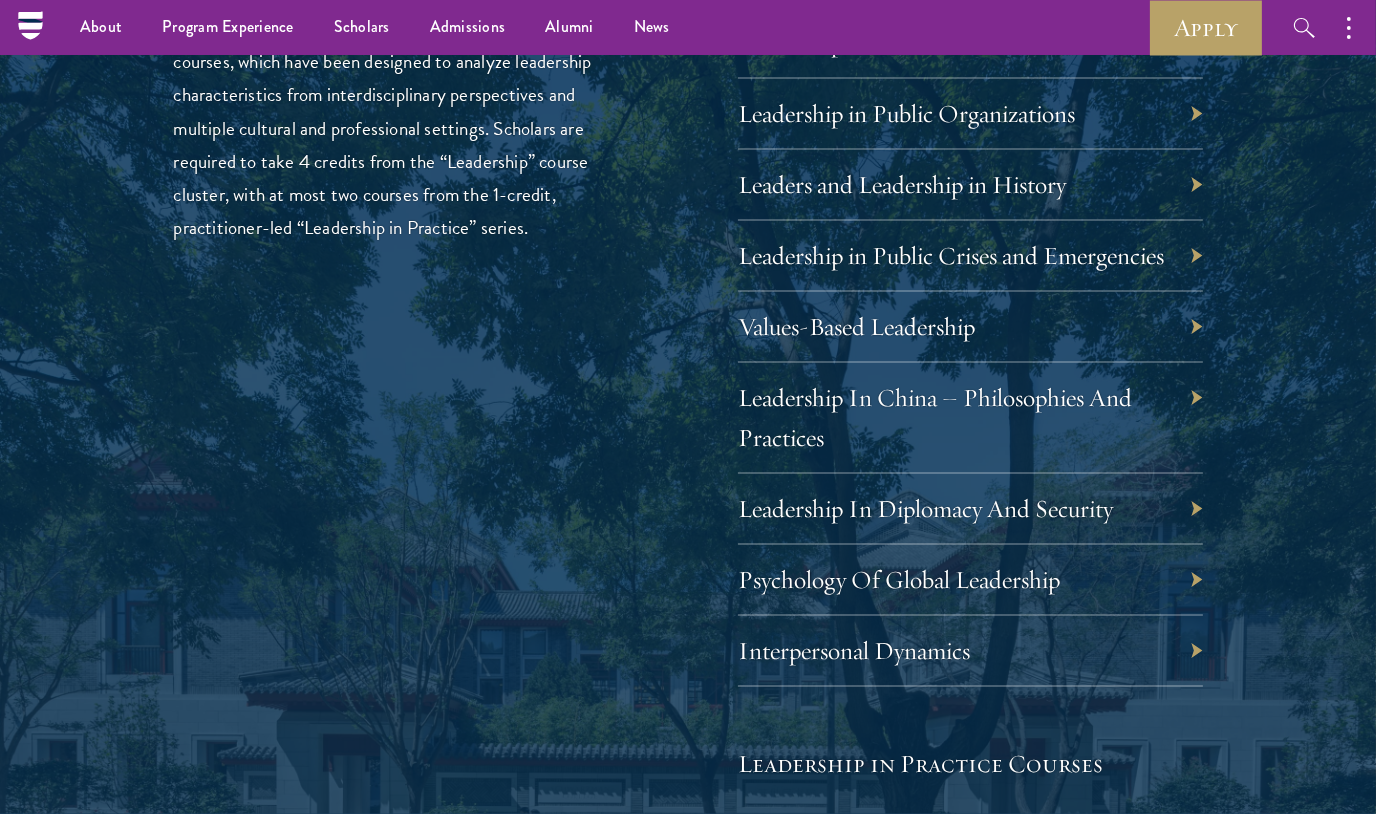 scroll, scrollTop: 3416, scrollLeft: 0, axis: vertical 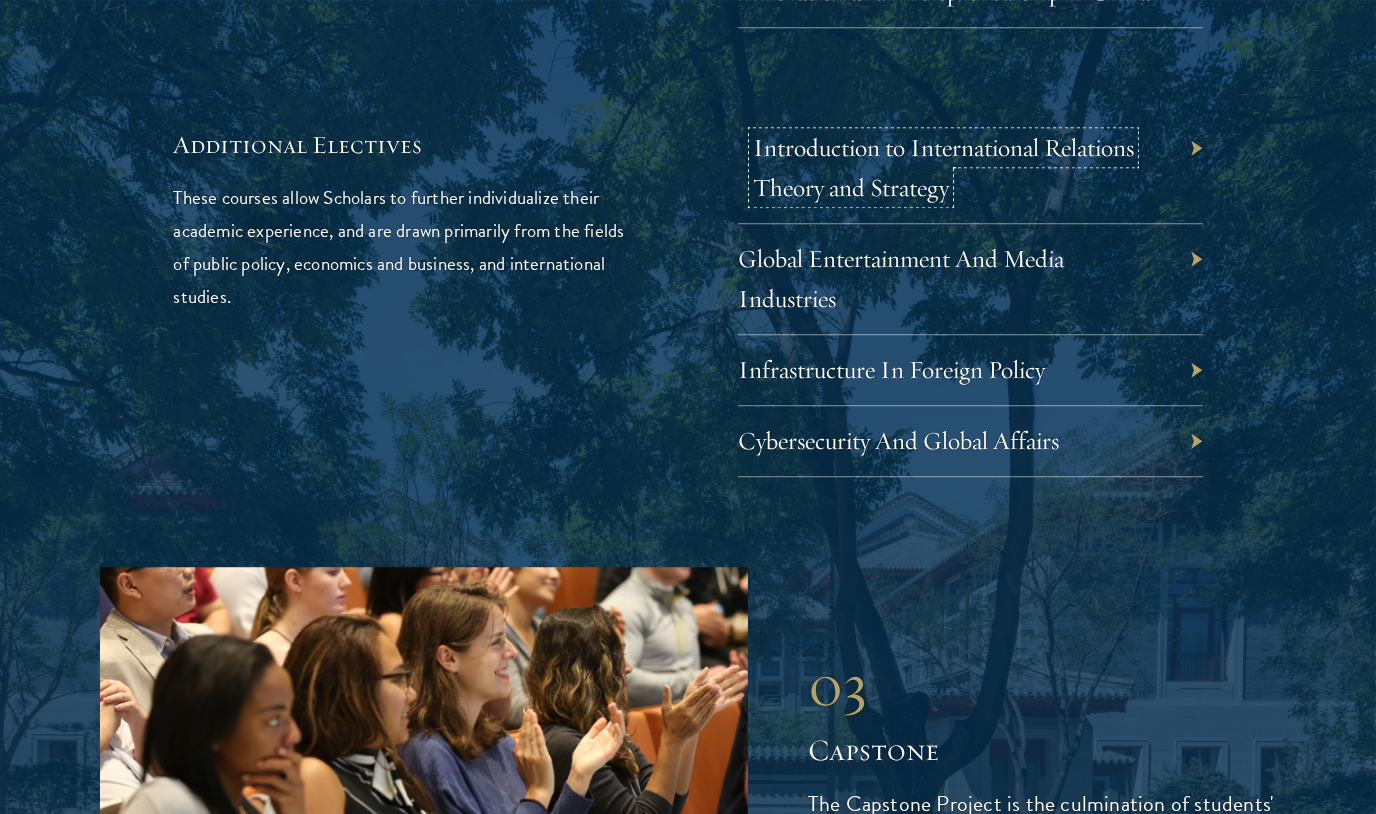 click on "Introduction to International Relations Theory and Strategy" at bounding box center [943, 167] 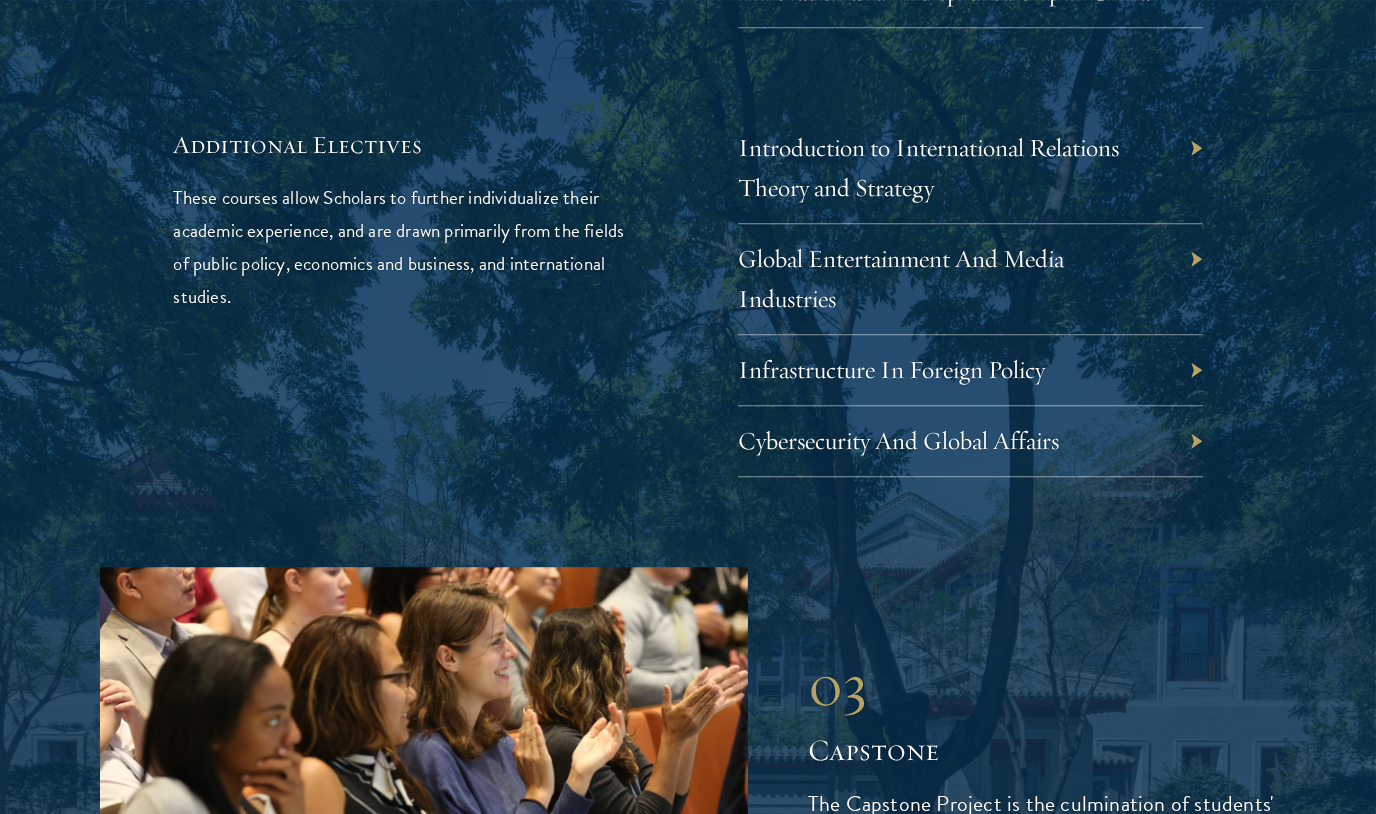 click on "Additional Electives
These courses allow Scholars to further individualize their academic experience, and are drawn primarily from the fields of public policy, economics and business, and international studies.
Introduction to International Relations Theory and Strategy
Global Entertainment And Media Industries
Infrastructure In Foreign Policy
Cybersecurity And Global Affairs
Leading Issues in the Global Economy
Political Economy of Developing Countries
Financial Reporting & Analysis
Business Sustainability Leadership in China & Globally
Making Our Cities Great: A Review of Issues and Approaches
Load more" at bounding box center (688, 302) 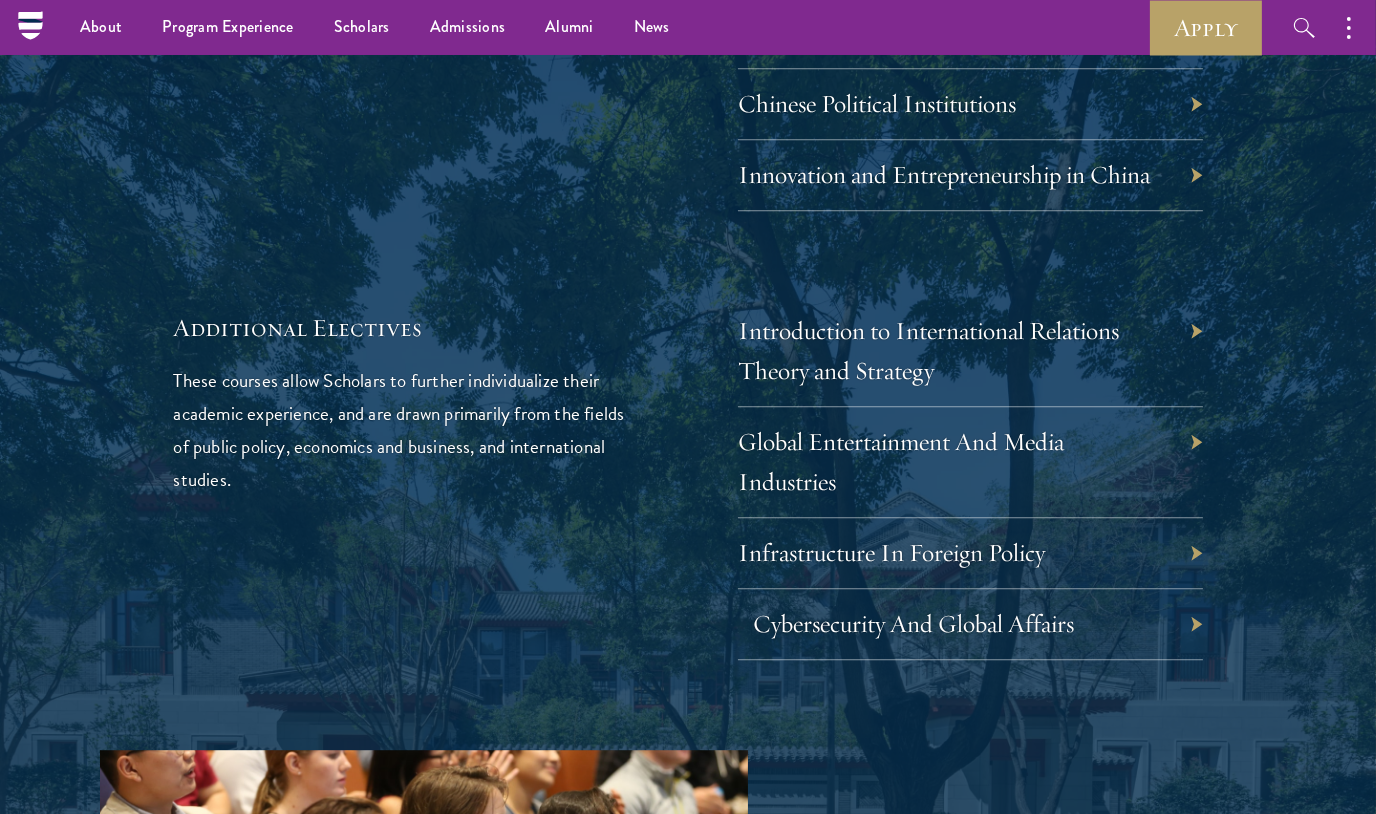scroll, scrollTop: 6216, scrollLeft: 0, axis: vertical 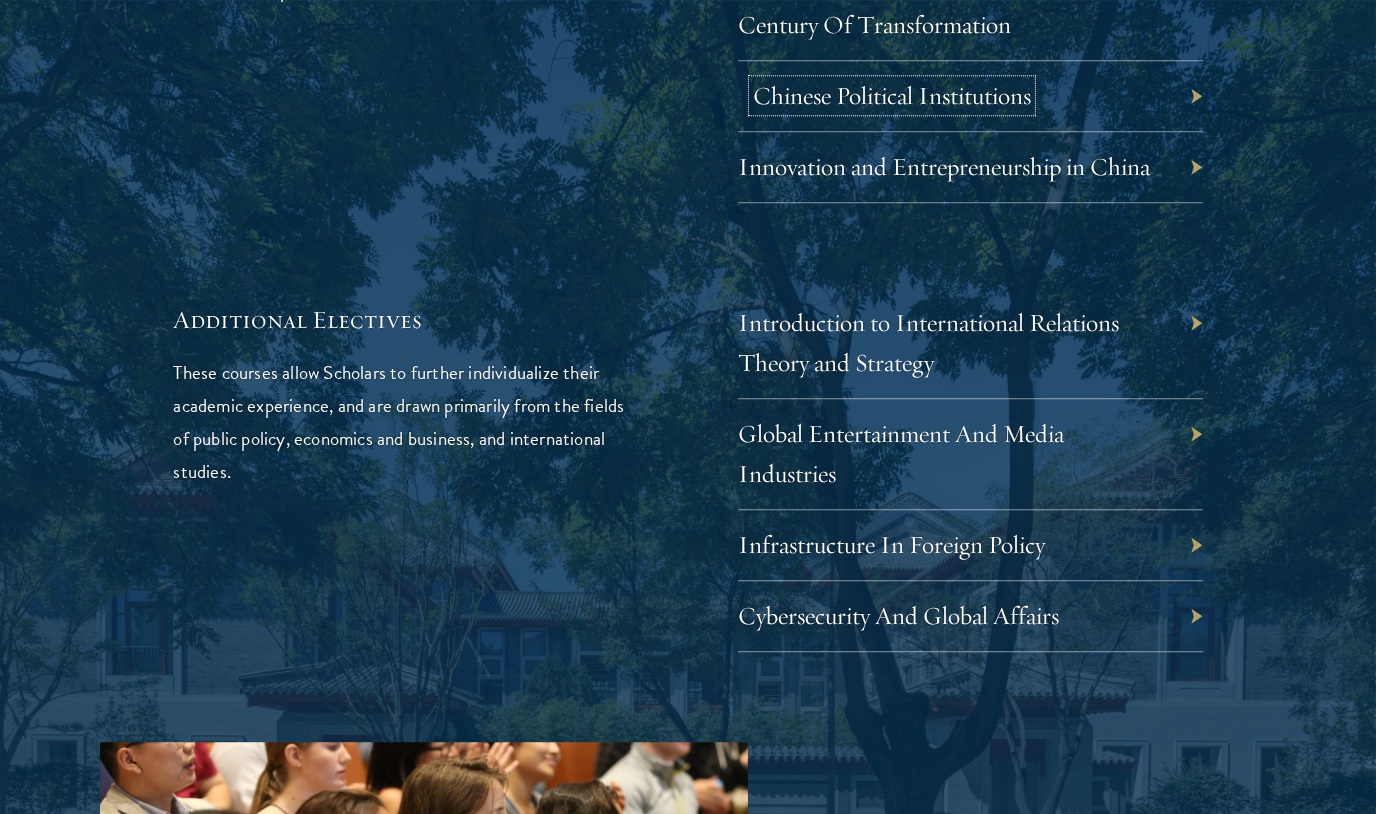 click on "Chinese Political Institutions" at bounding box center (892, 95) 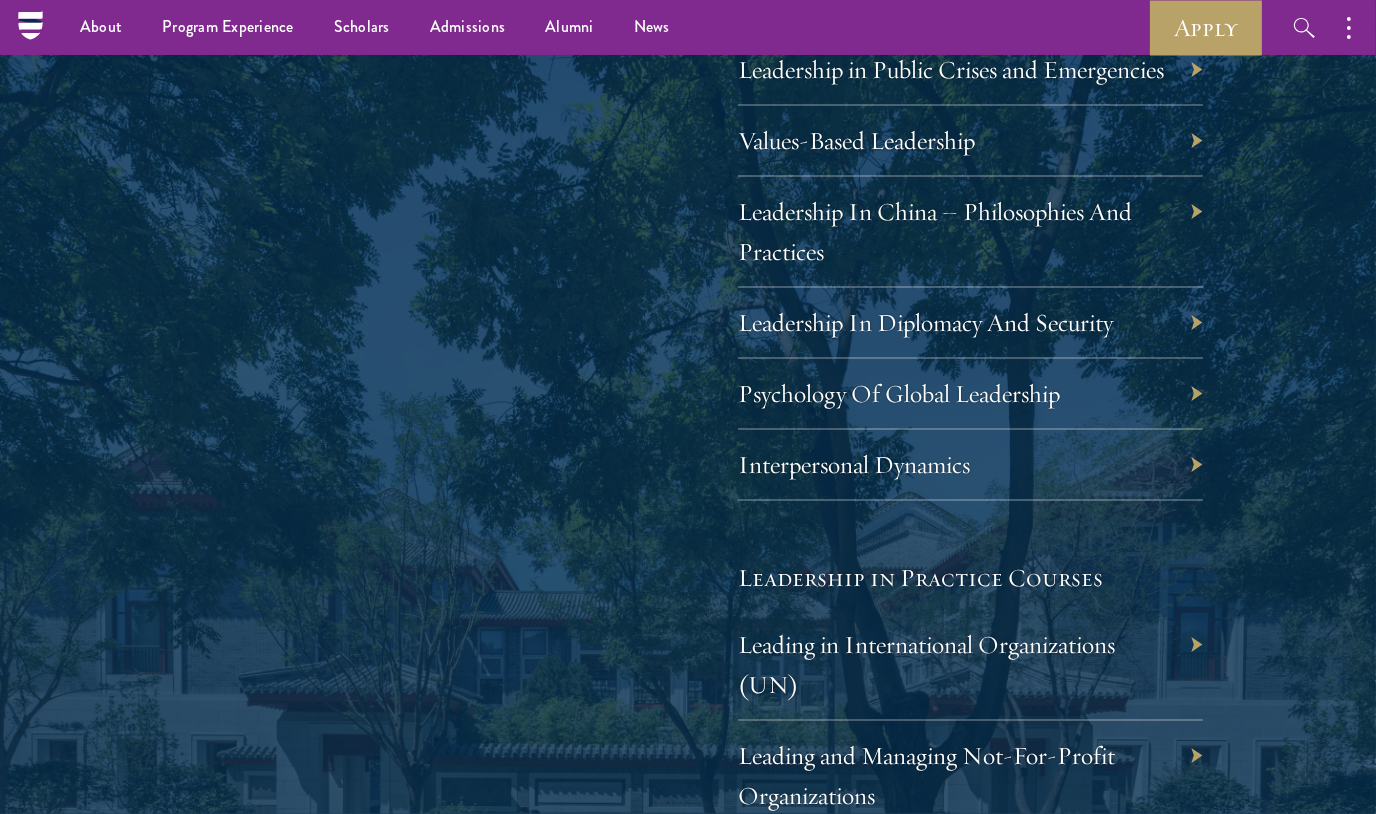 scroll, scrollTop: 3350, scrollLeft: 0, axis: vertical 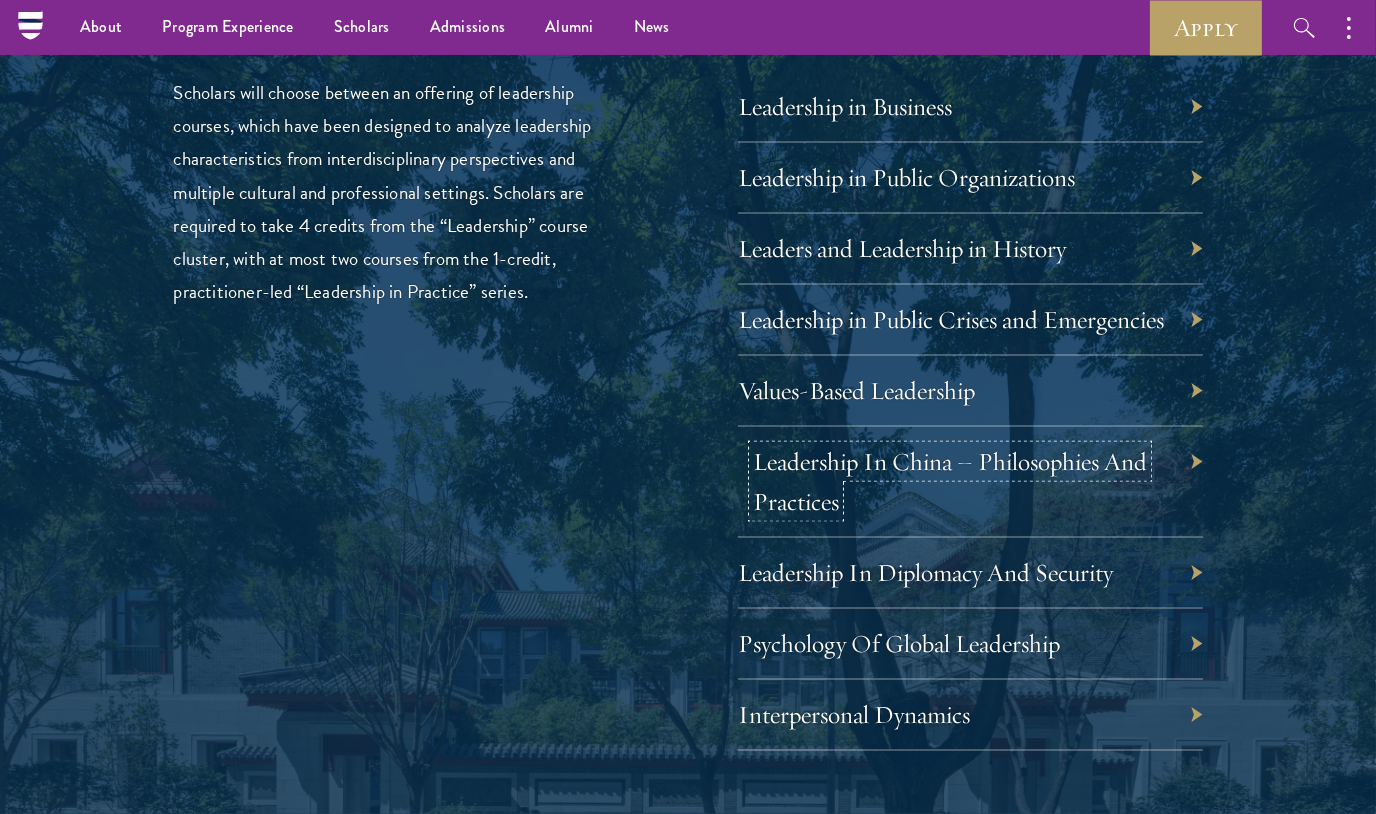 click on "Leadership In China – Philosophies And Practices" at bounding box center [950, 481] 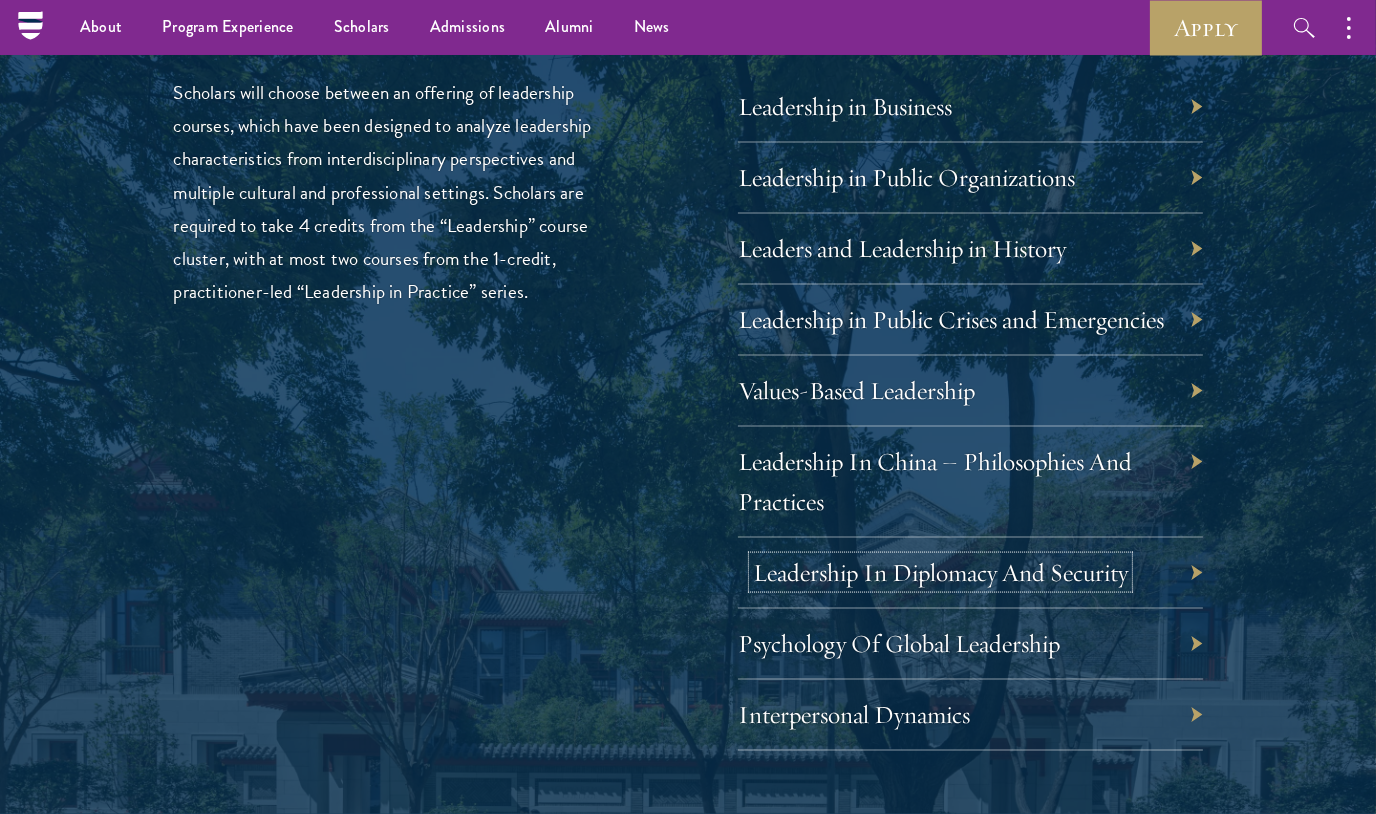 click on "Leadership In Diplomacy And Security" at bounding box center (940, 572) 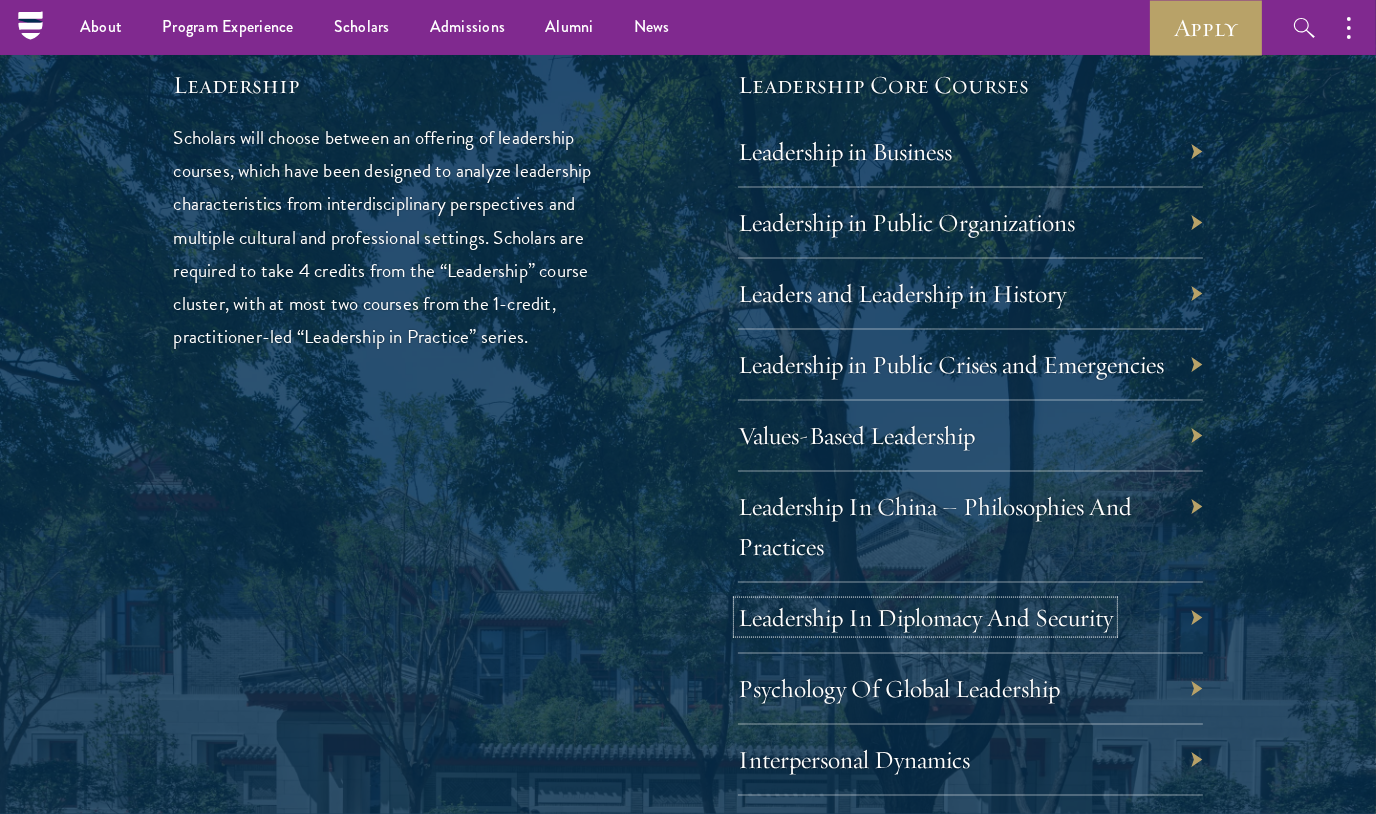 scroll, scrollTop: 3306, scrollLeft: 0, axis: vertical 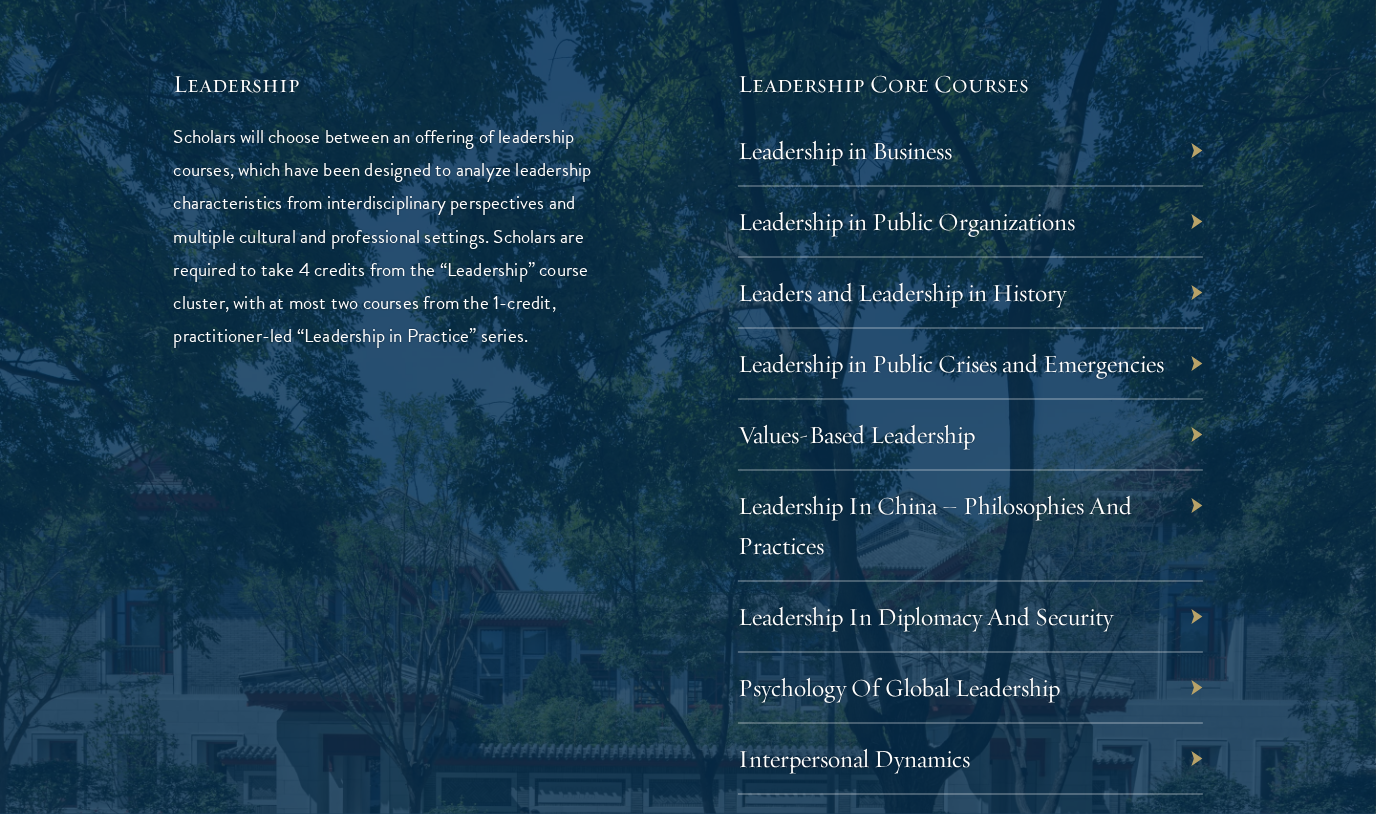 click on "Leadership in Business" at bounding box center (970, 151) 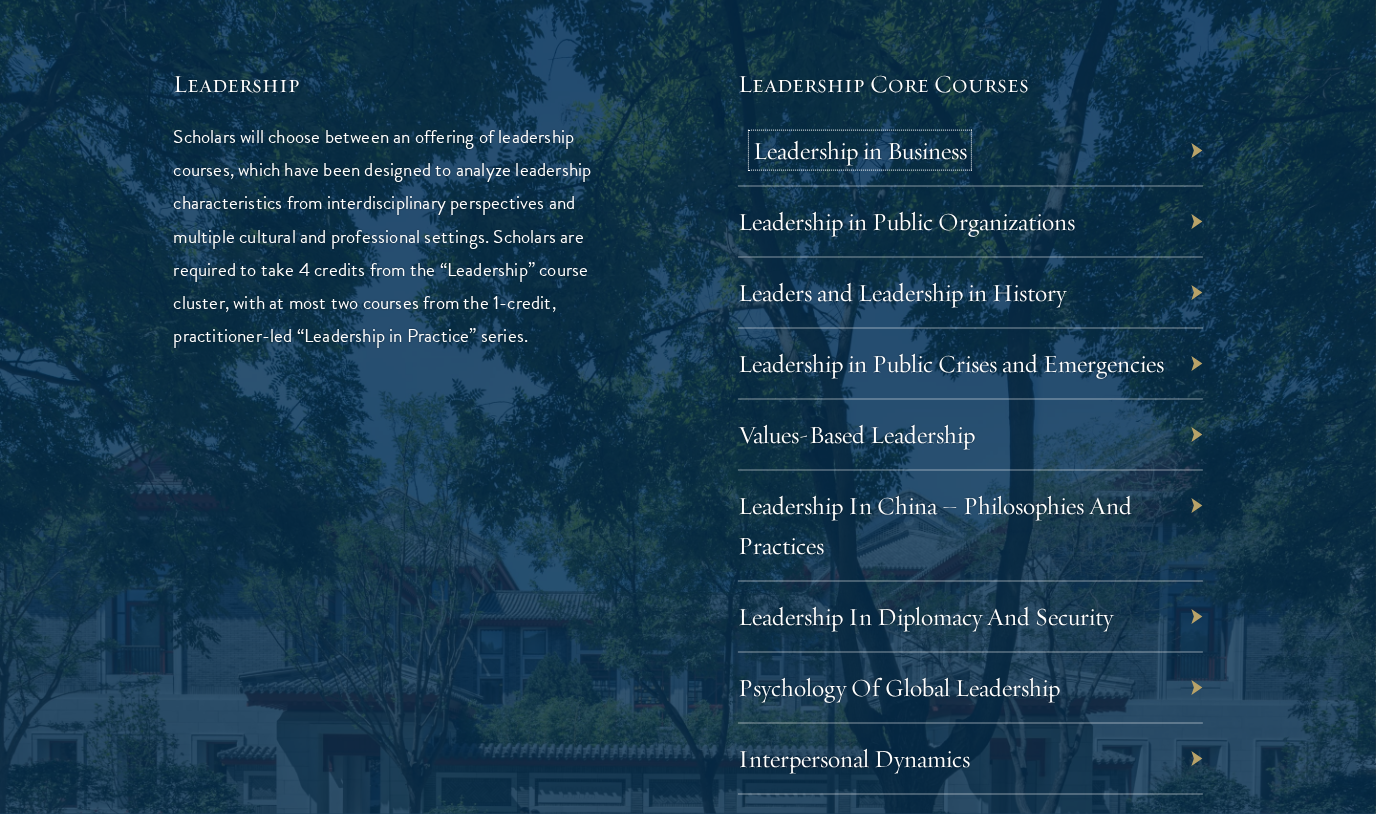 click on "Leadership in Business" at bounding box center [860, 150] 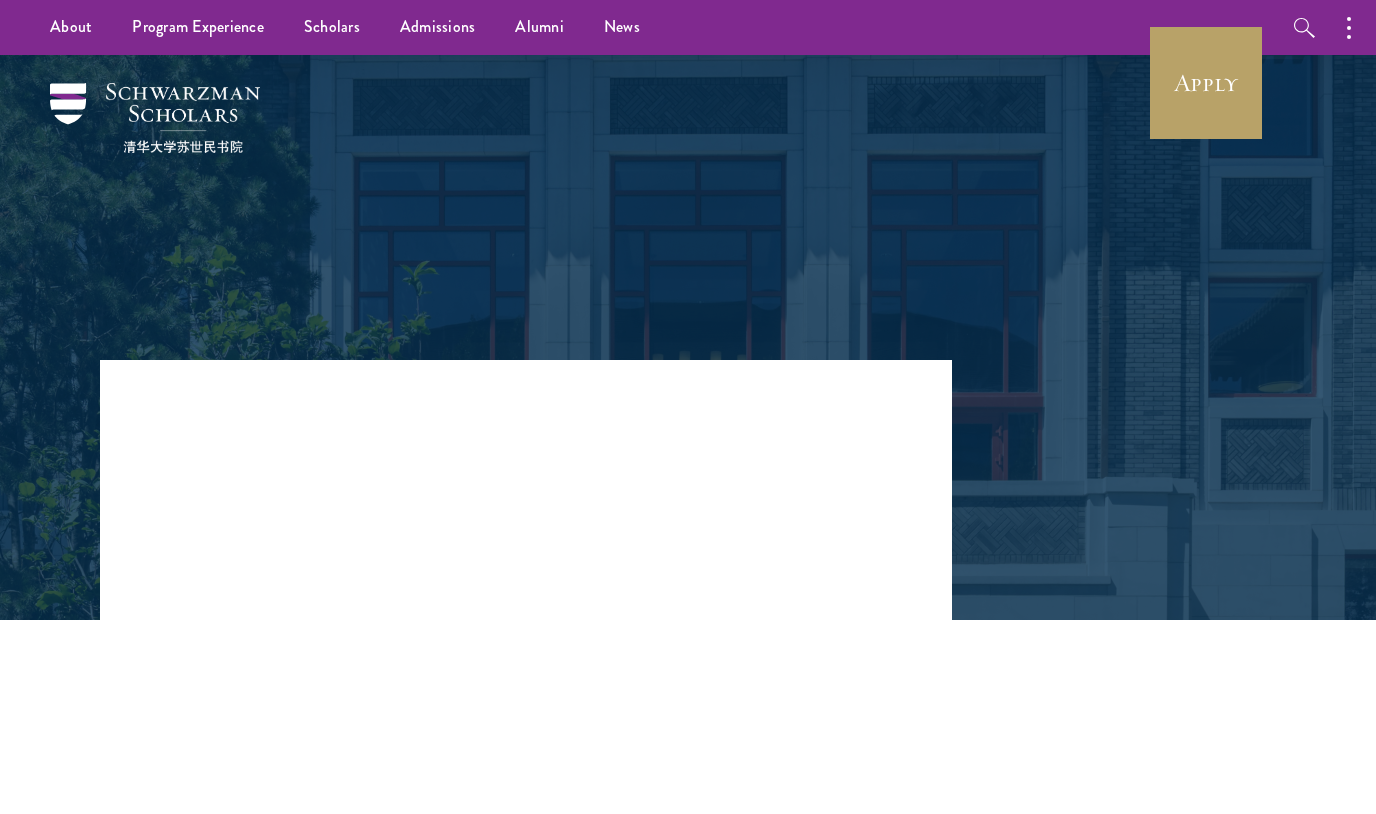 scroll, scrollTop: 0, scrollLeft: 0, axis: both 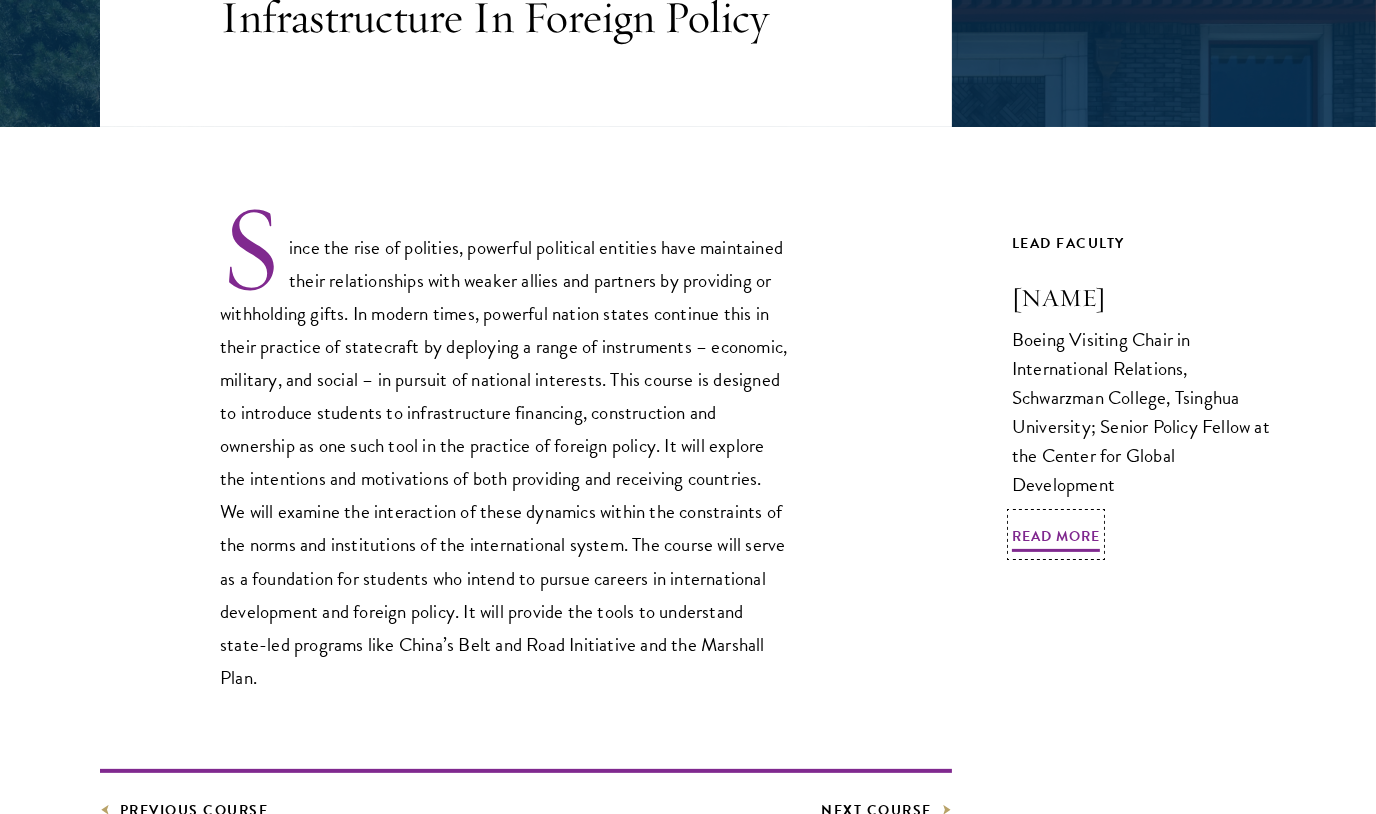 click on "Gyude Moore" at bounding box center [1144, 298] 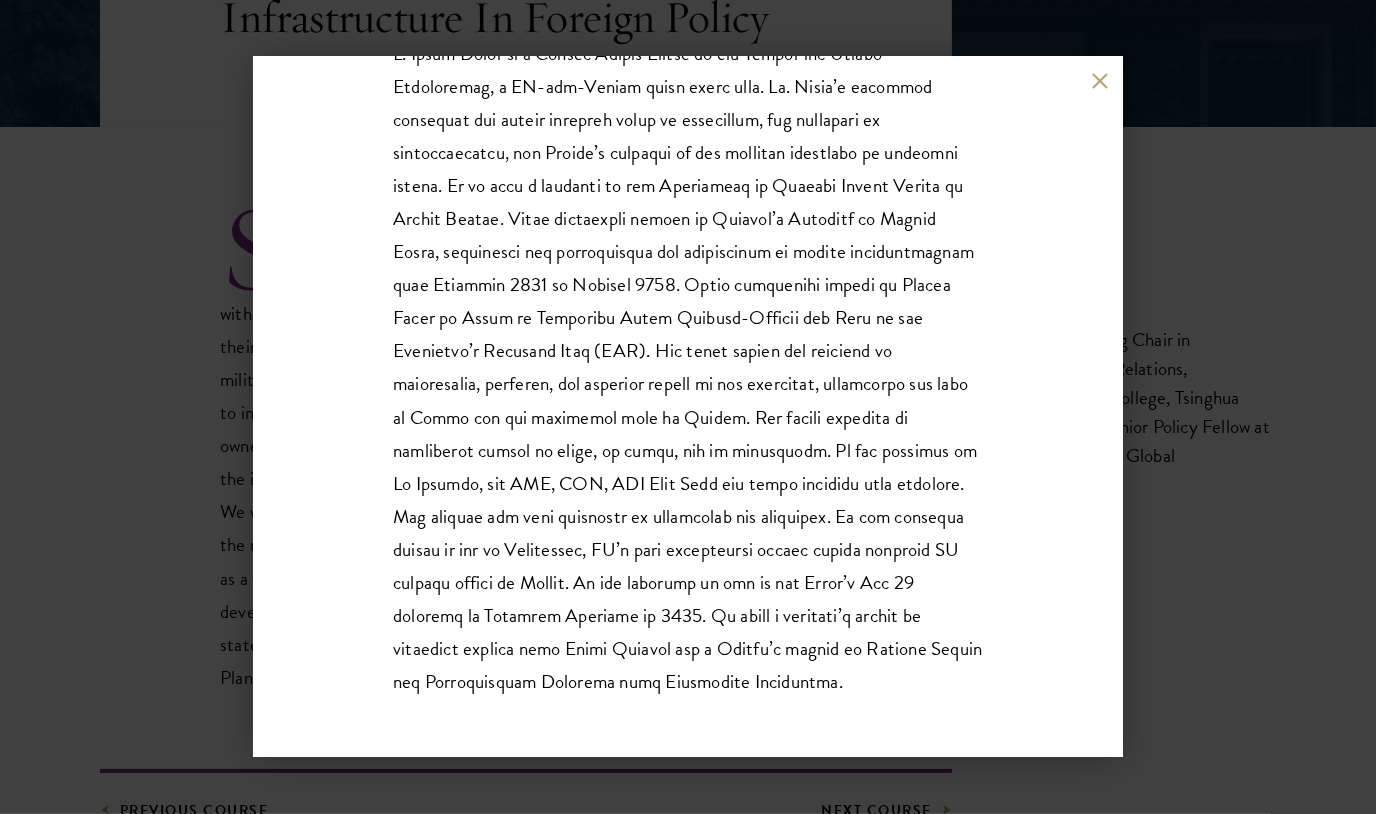 scroll, scrollTop: 0, scrollLeft: 0, axis: both 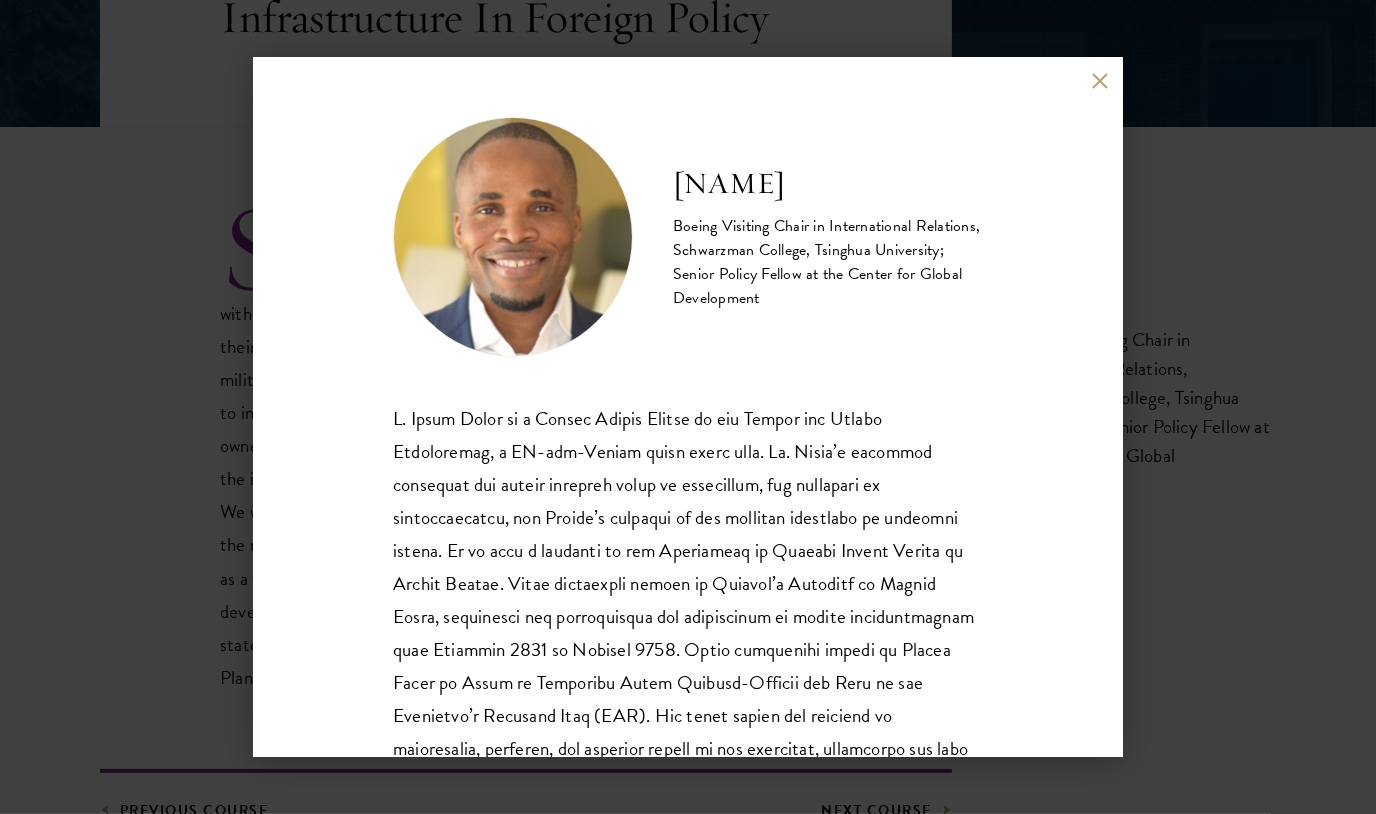 click at bounding box center (1099, 80) 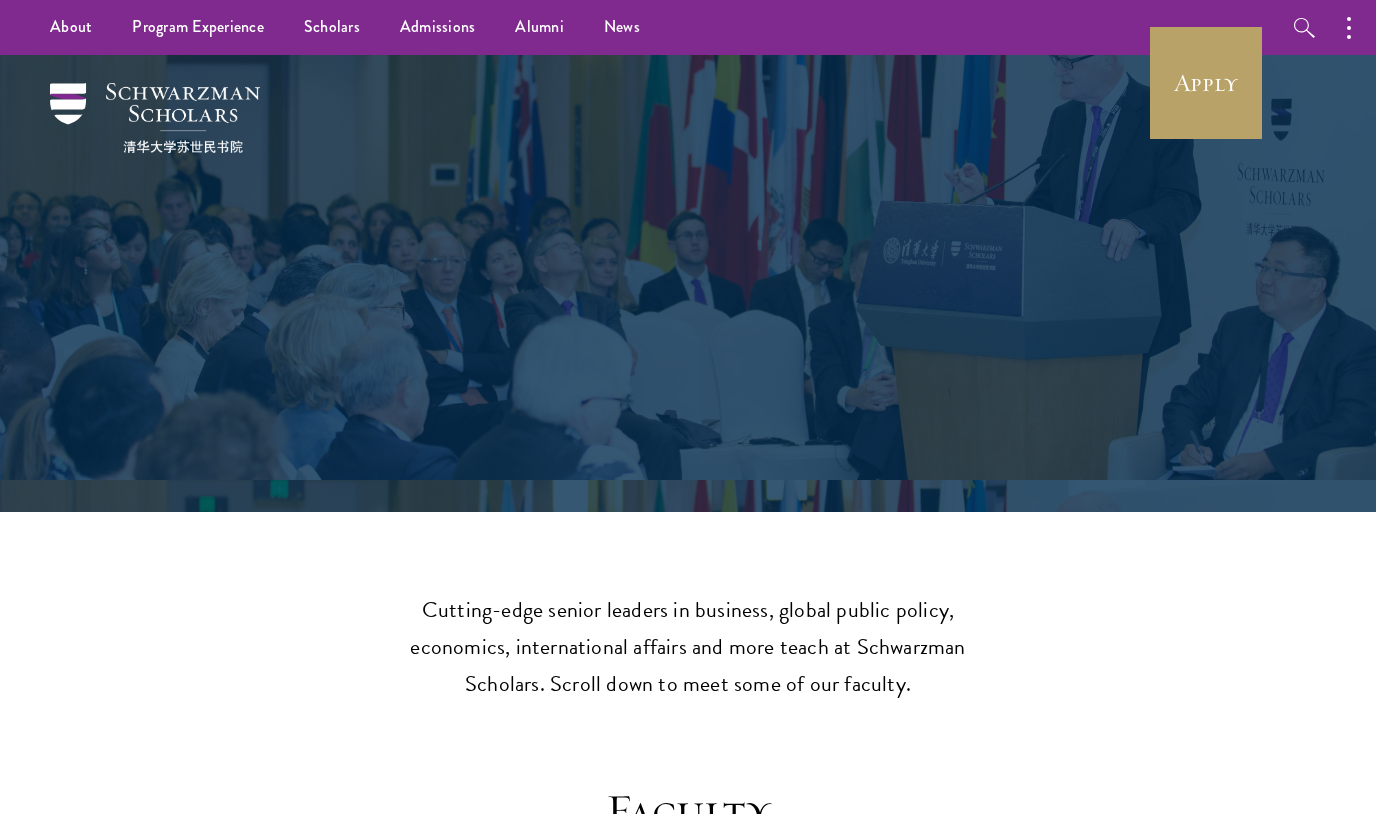 scroll, scrollTop: 0, scrollLeft: 0, axis: both 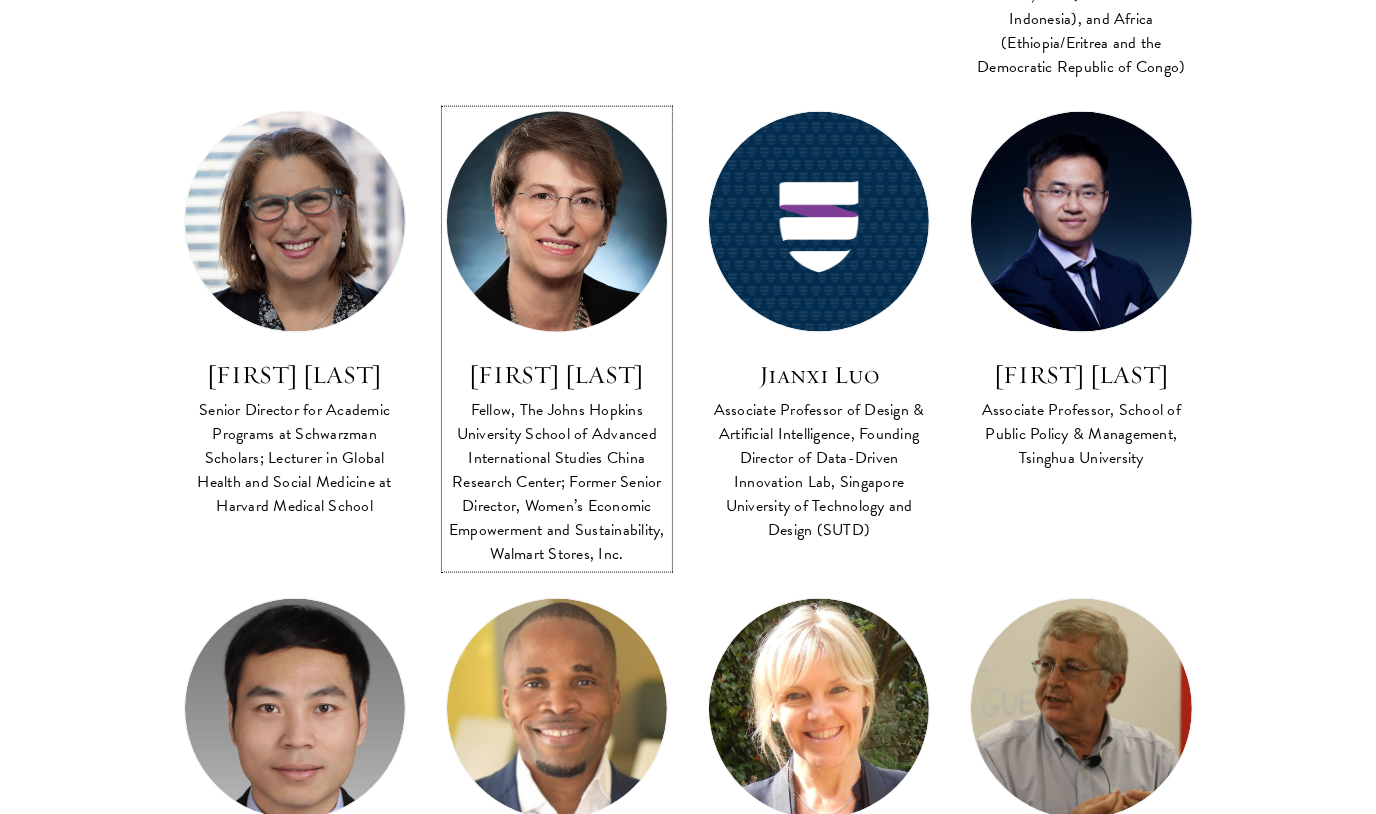 click at bounding box center (557, 222) 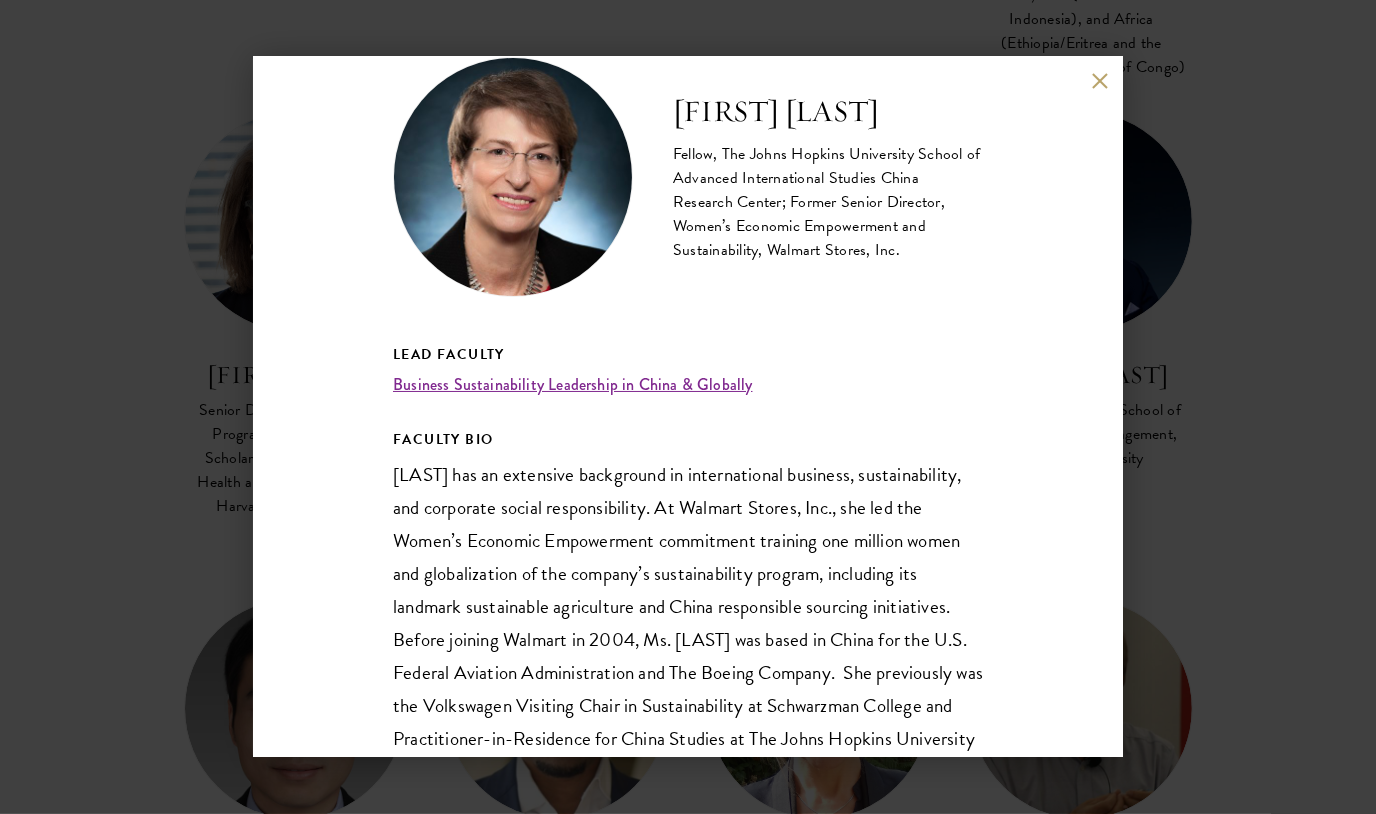 scroll, scrollTop: 73, scrollLeft: 0, axis: vertical 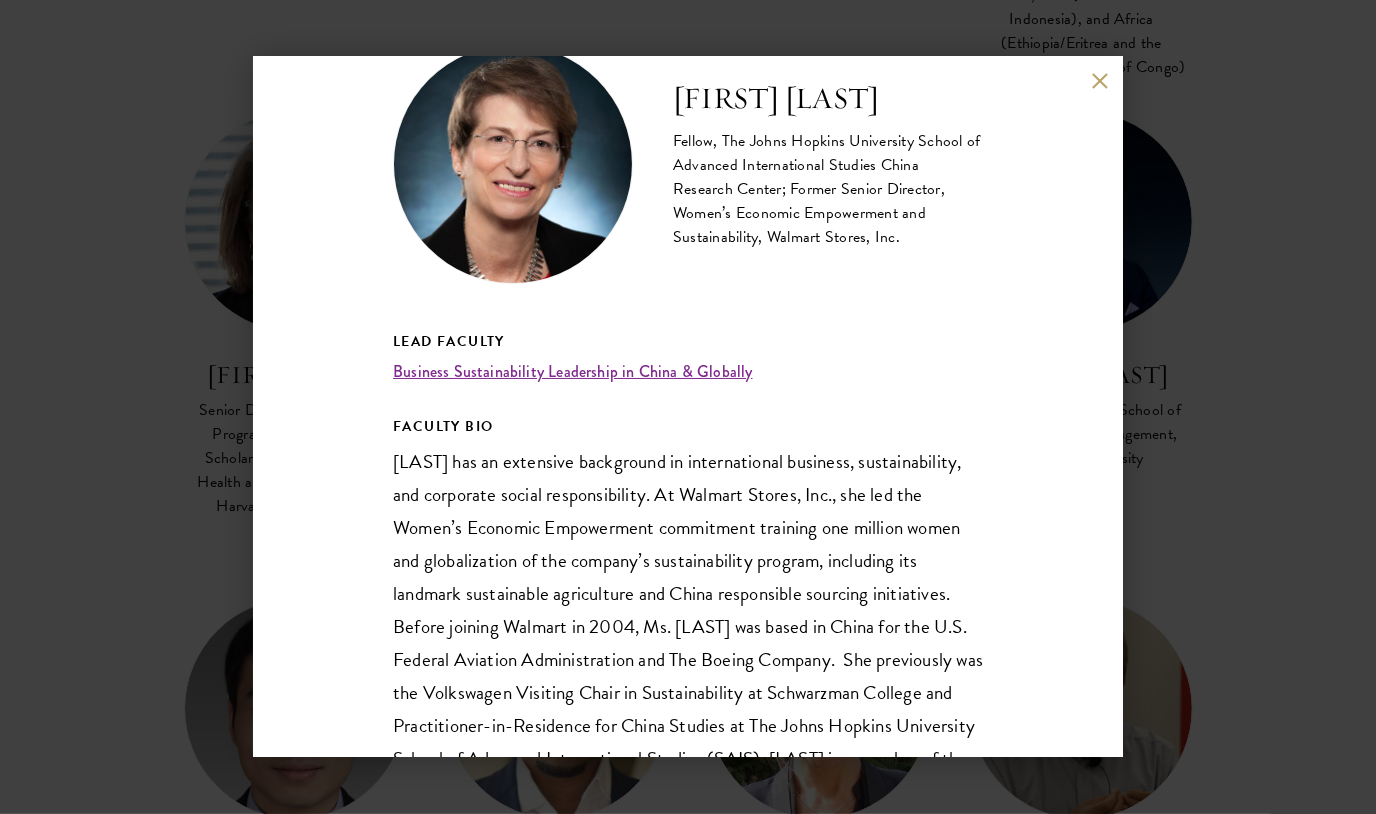 click on "[FIRST] [LAST]
Fellow, The Johns Hopkins University School of Advanced International Studies China Research Center; Former Senior Director, Women’s Economic Empowerment and Sustainability, Walmart Stores, Inc.
Lead Faculty Business Sustainability Leadership in China & Globally 			 FACULTY BIO
[FIRST] [LAST] has an extensive background in international business, sustainability, and corporate social responsibility. At Walmart Stores, Inc., she led the Women’s Economic Empowerment commitment training one million women and globalization of the company’s sustainability program, including its landmark sustainable agriculture and China responsible sourcing initiatives. Before joining Walmart in [YEAR], Ms. [LAST] was based in China for the U.S. Federal Aviation Administration and The Boeing Company." at bounding box center [688, 407] 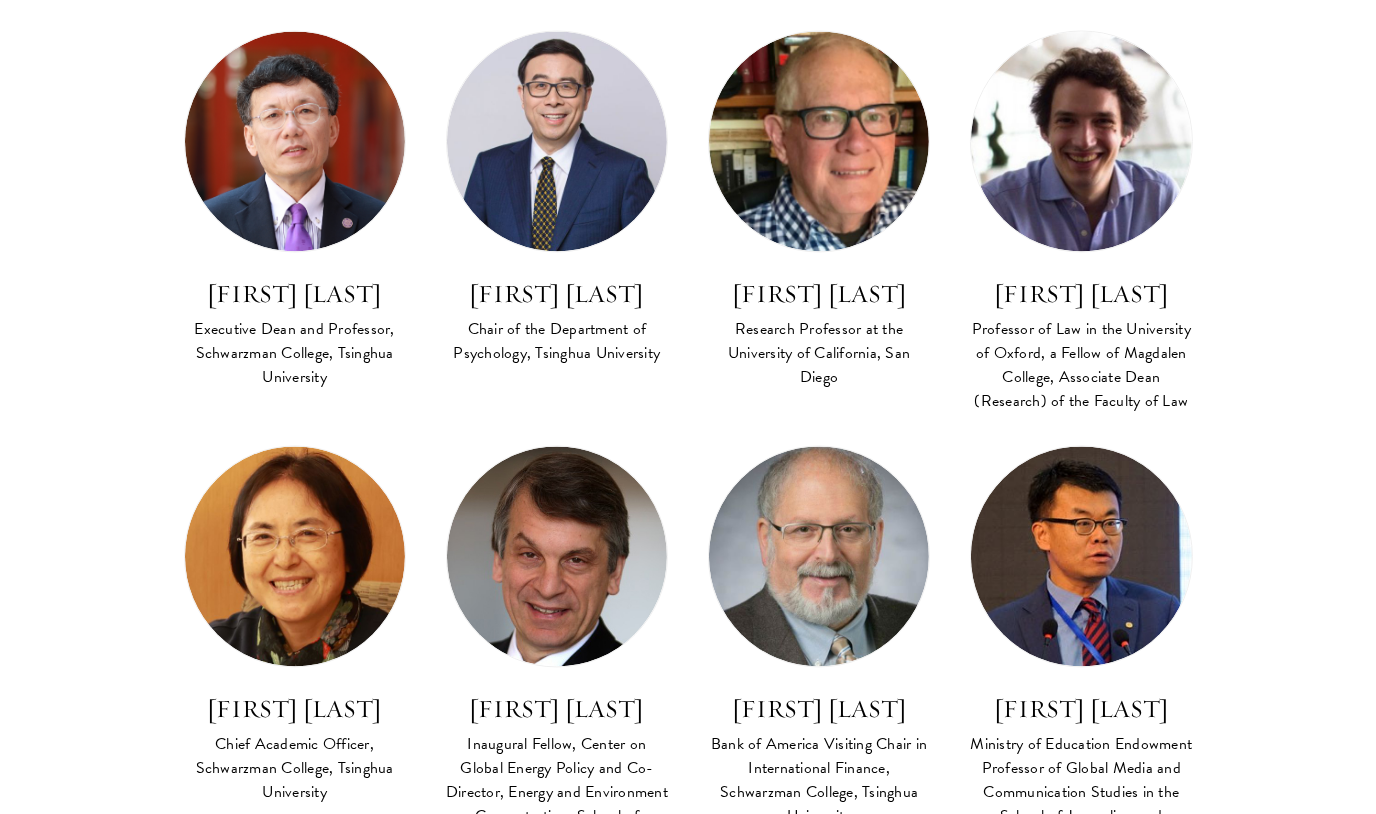 scroll, scrollTop: 4686, scrollLeft: 0, axis: vertical 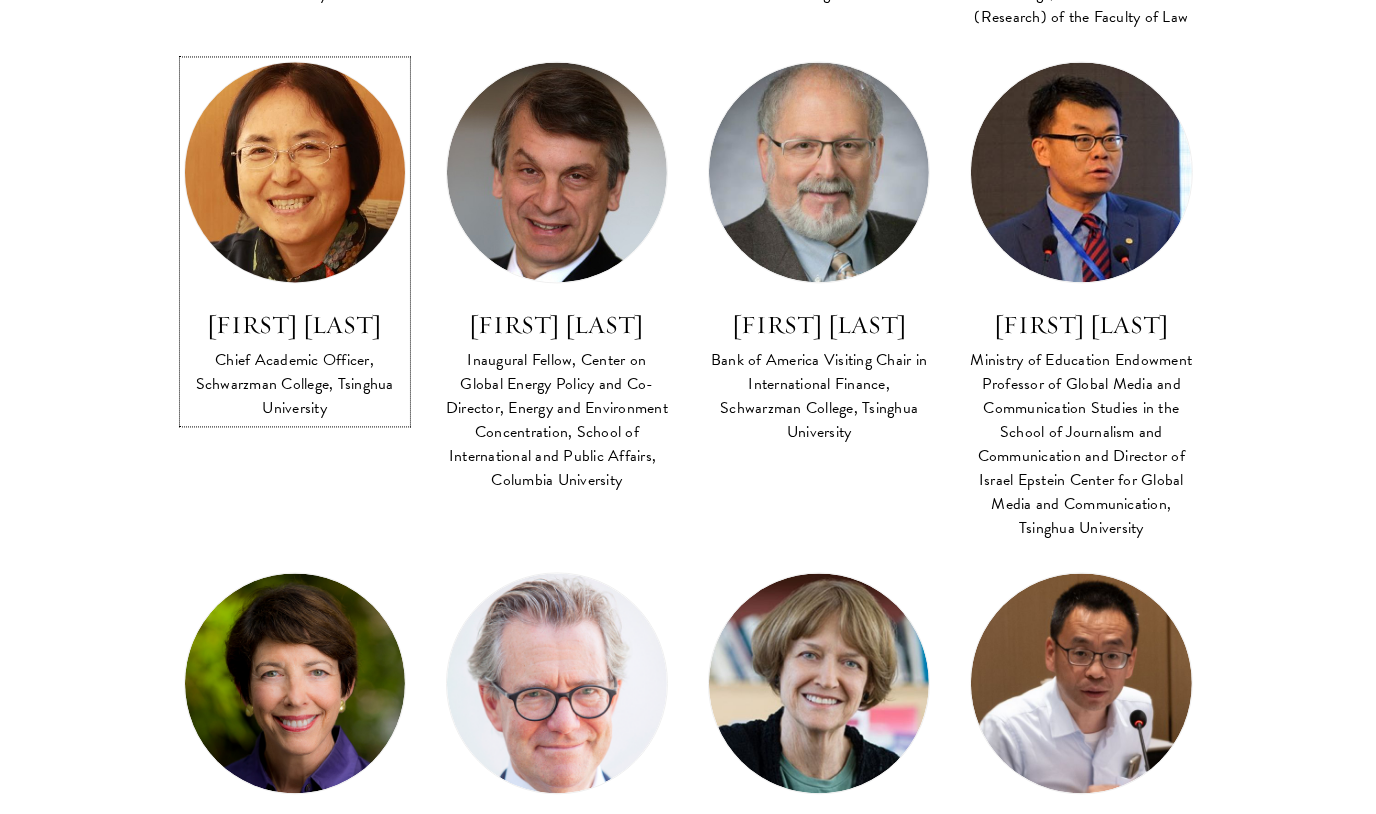 click at bounding box center (294, 172) 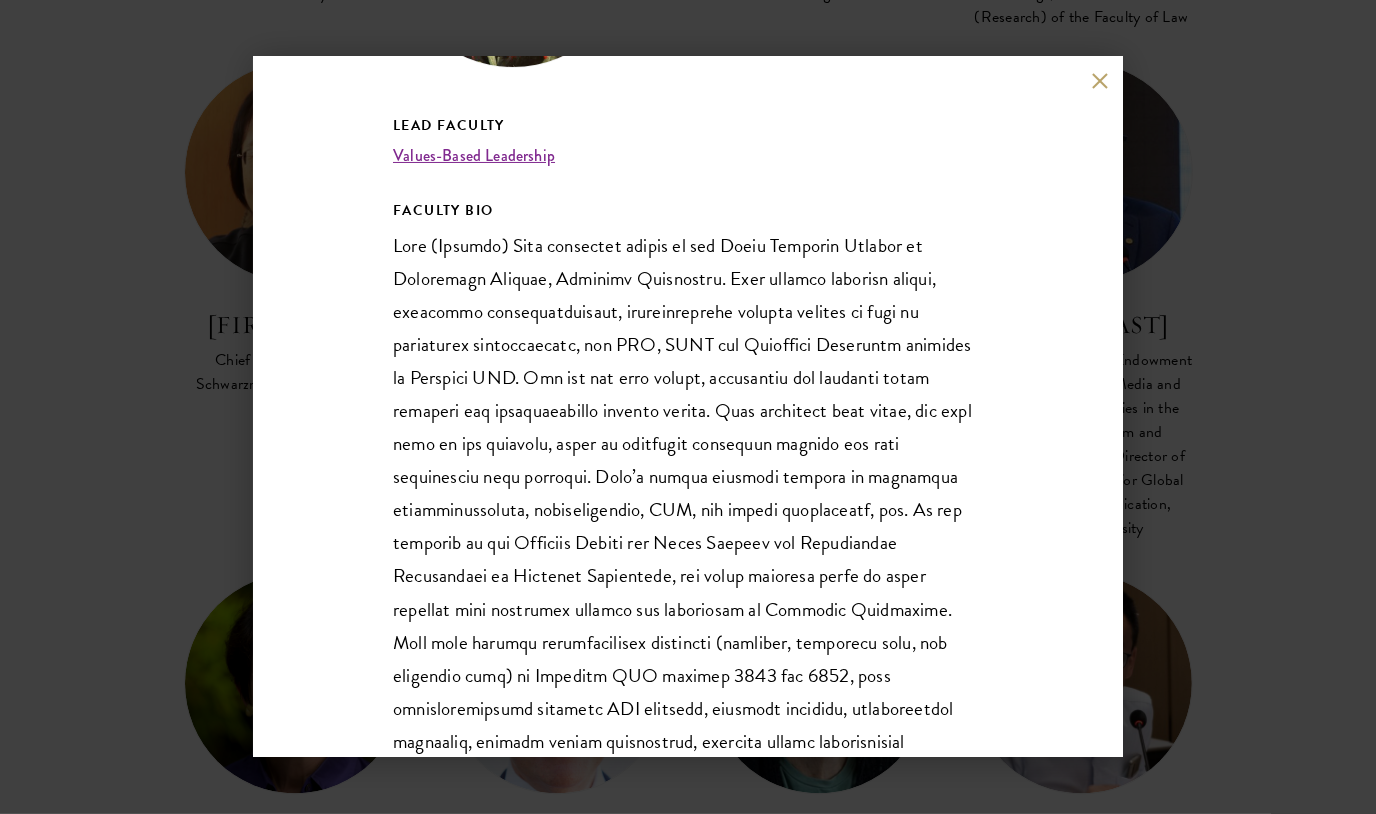 scroll, scrollTop: 481, scrollLeft: 0, axis: vertical 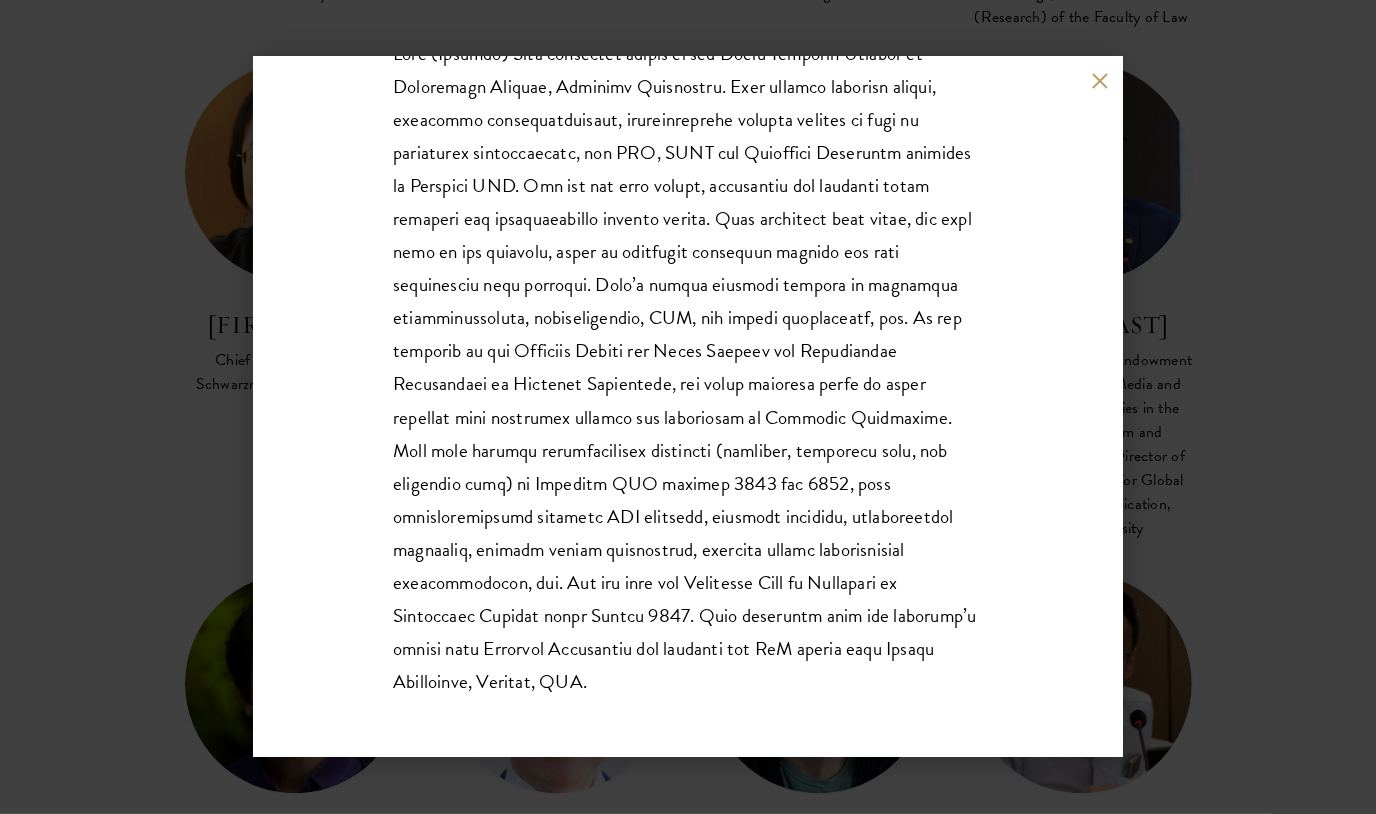 click on "[FIRST] [LAST]
Chief Academic Officer, Schwarzman College, Tsinghua University
Lead Faculty Values-Based Leadership 			 FACULTY BIO" at bounding box center [688, 407] 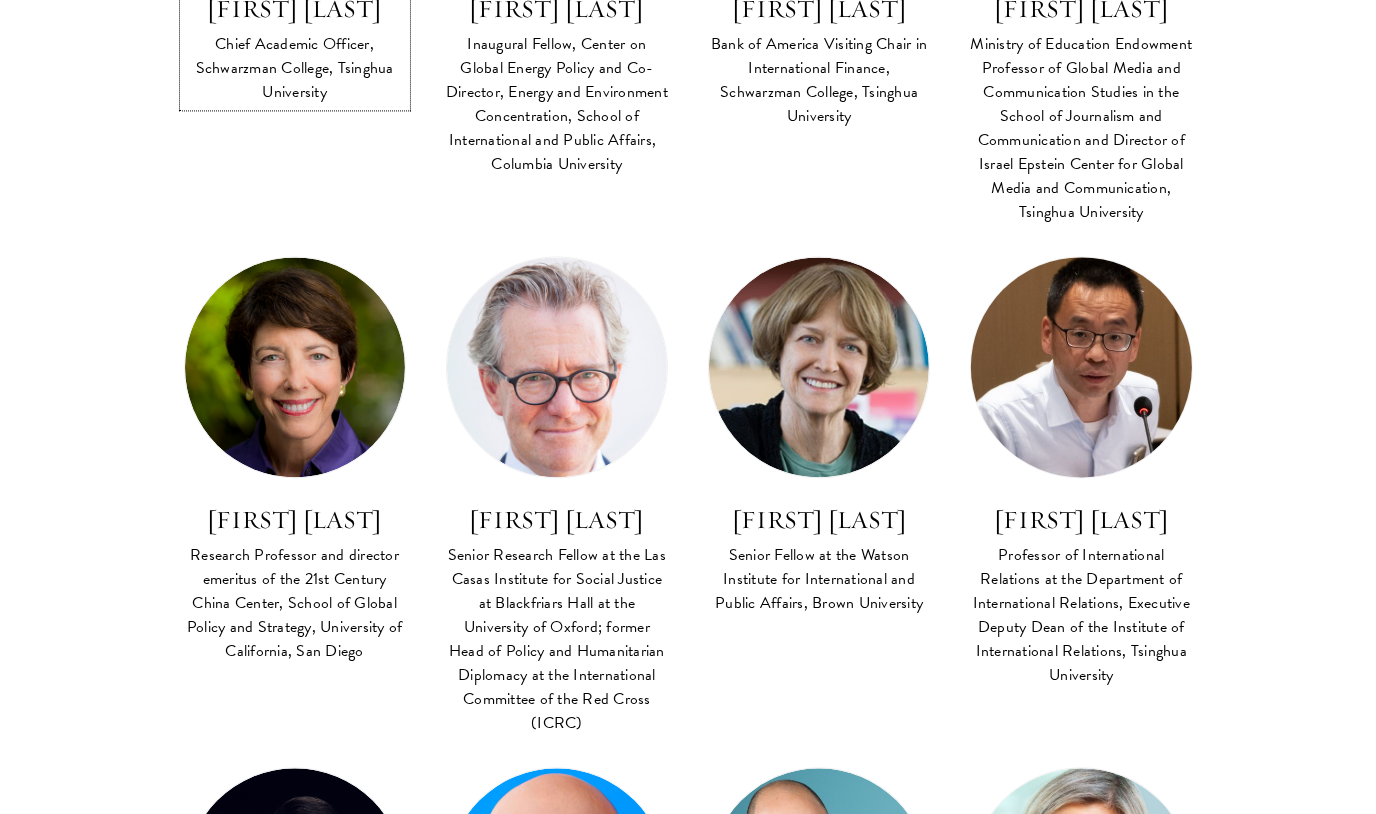 scroll, scrollTop: 5009, scrollLeft: 0, axis: vertical 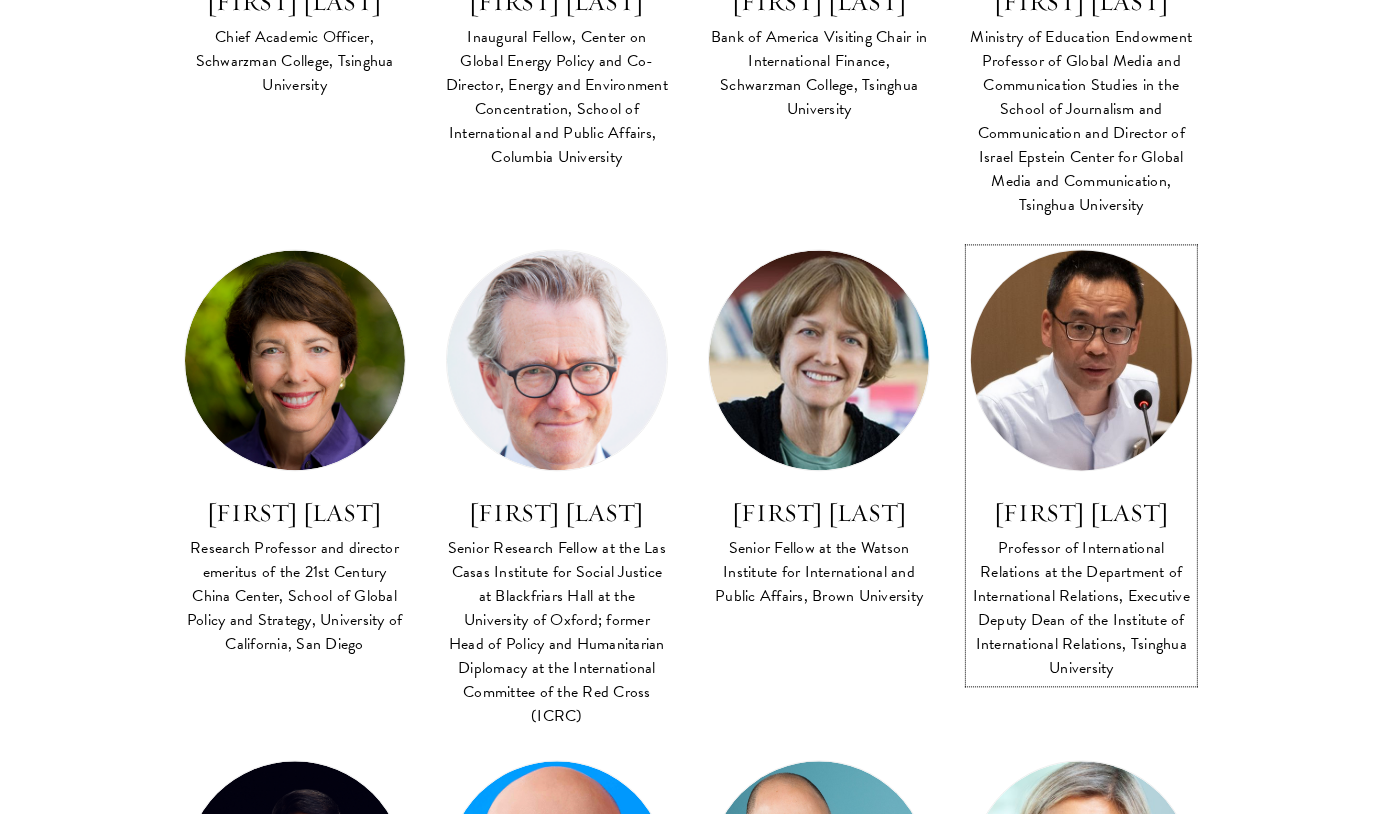 click at bounding box center [1081, 360] 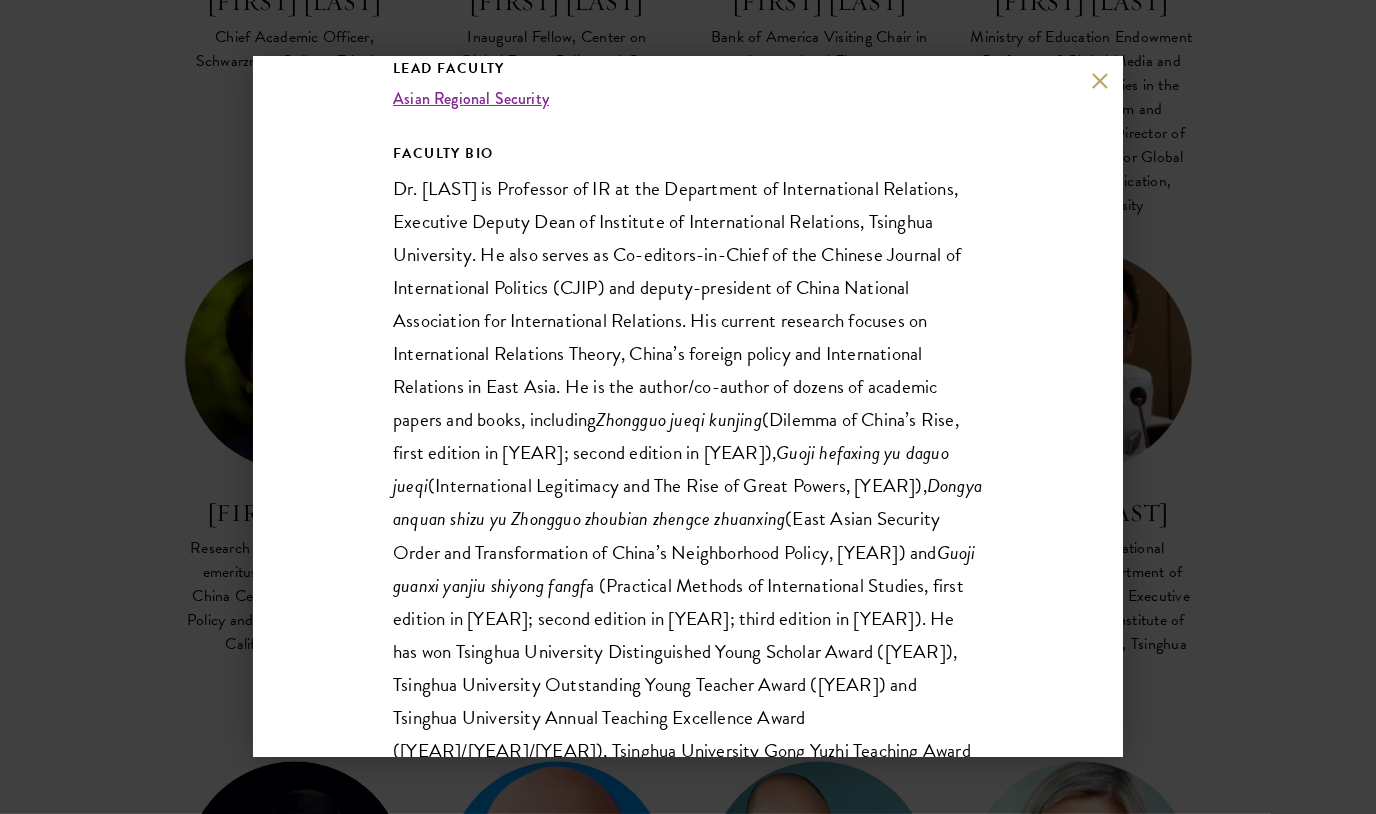 scroll, scrollTop: 347, scrollLeft: 0, axis: vertical 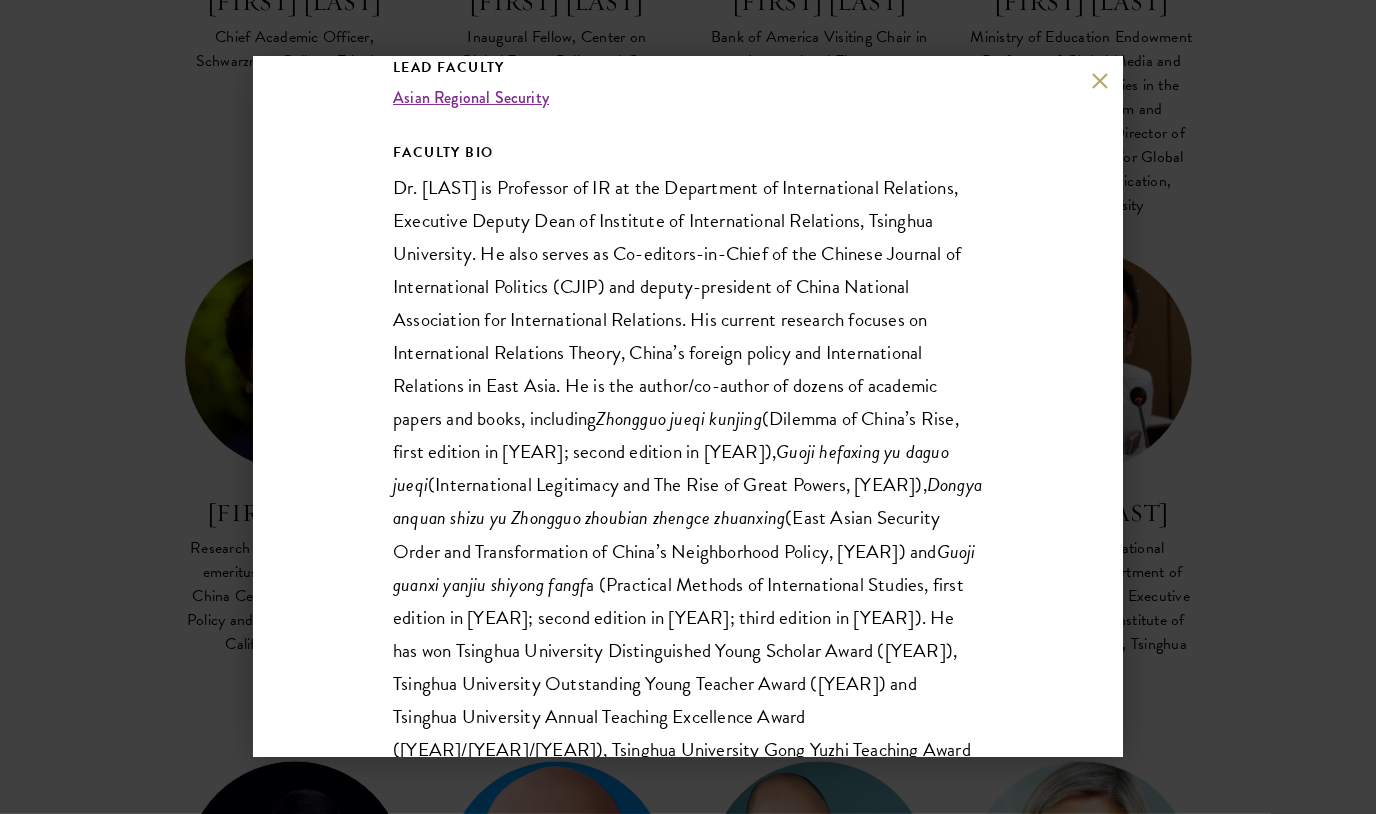 click on "Sun Xuefeng
Professor of International Relations at the Department of International Relations, Executive Deputy Dean of the Institute of International Relations, Tsinghua University
Lead Faculty Asian Regional Security 			 FACULTY BIO
Dr. SUN Xuefeng is Professor of IR at the Department of International Relations, Executive Deputy Dean of Institute of International Relations, Tsinghua University. He also serves as Co-editors-in-Chief of the Chinese Journal of International Politics (CJIP) and deputy-president of China National Association for International Relations. His current research focuses on International Relations Theory, China’s foreign policy and International Relations in East Asia. He is the author/co-author of dozens of academic papers and books, including  Zhongguo jueqi kunjing  (Dilemma of China’s Rise, first edition in 2011; second edition in 2013)," at bounding box center [688, 407] 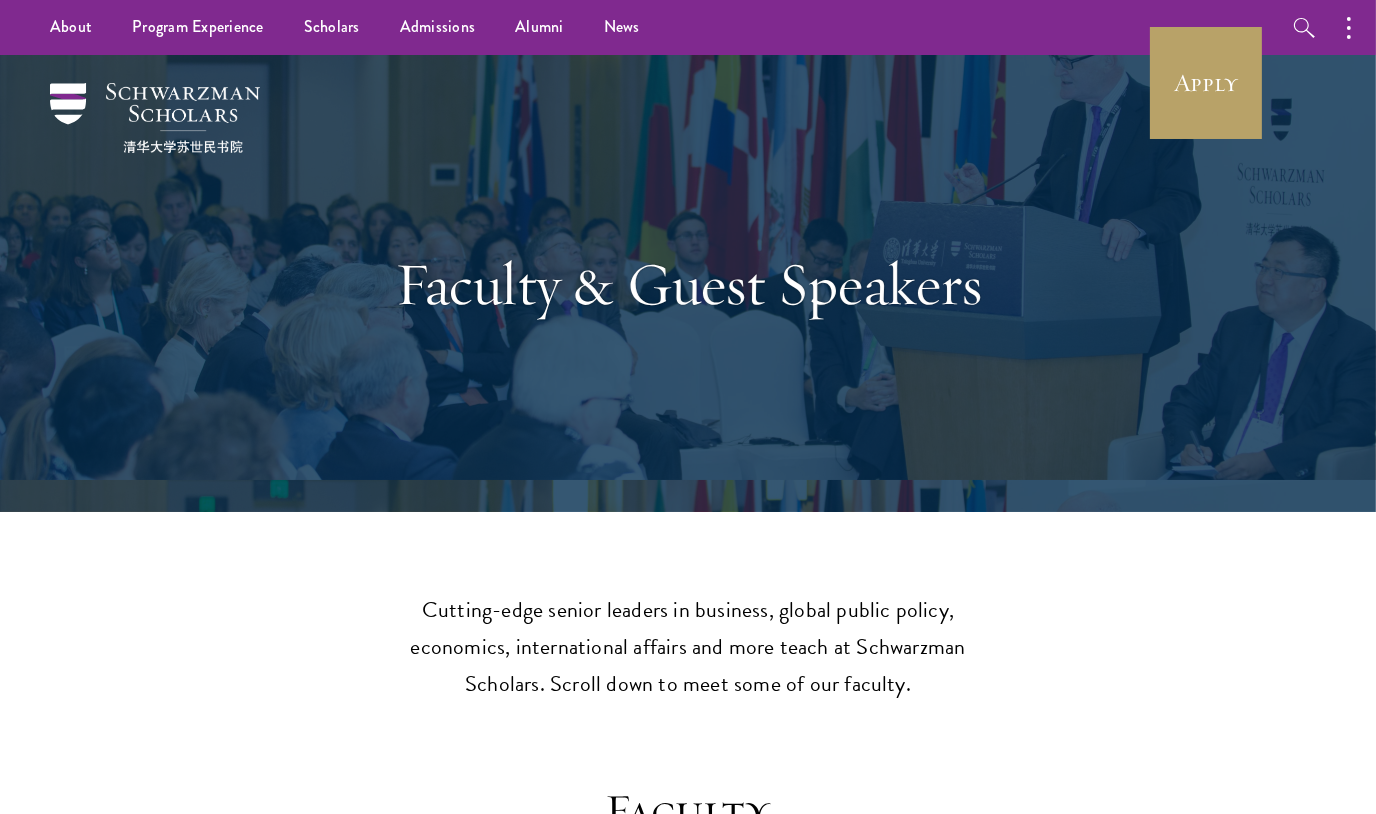 scroll, scrollTop: 637, scrollLeft: 0, axis: vertical 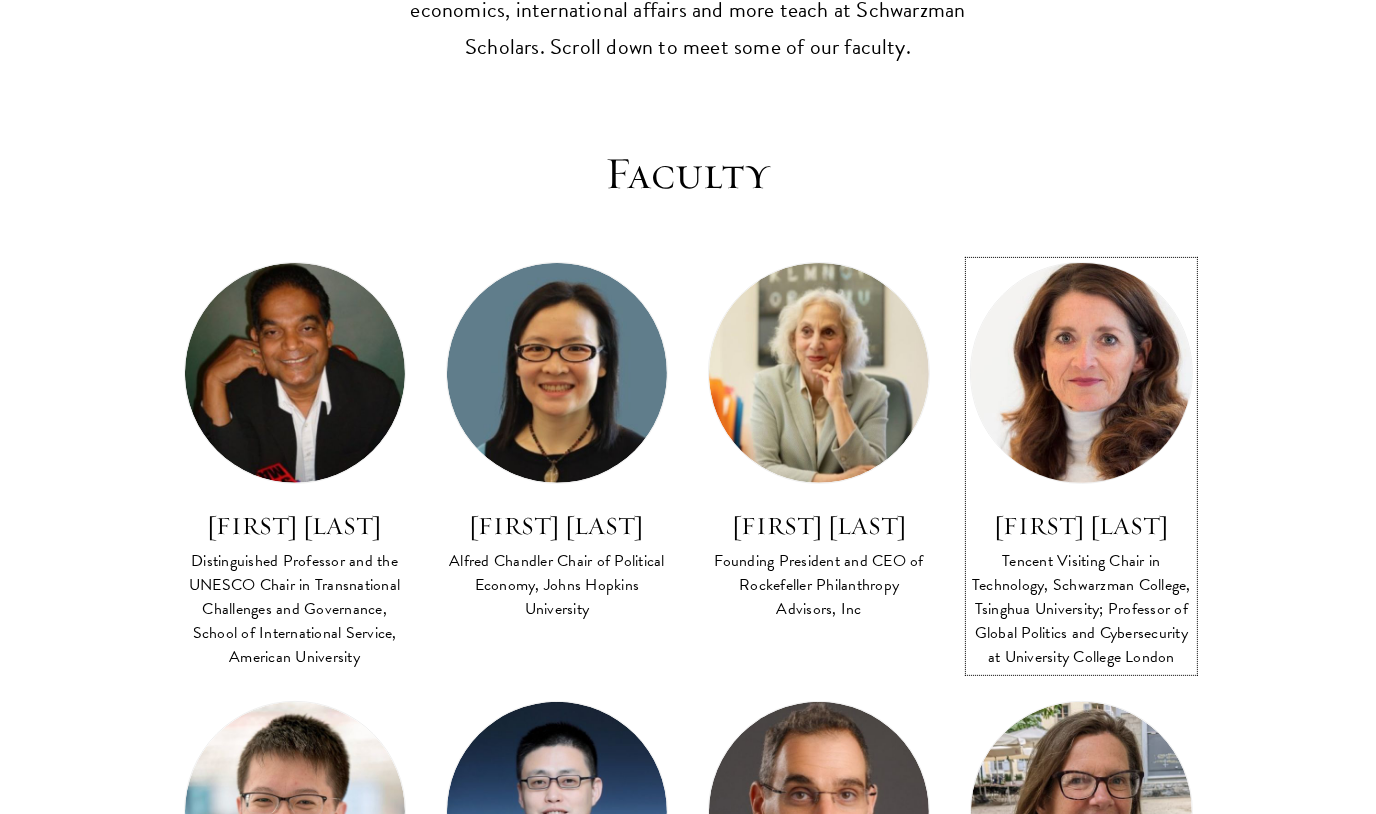 click on "Tencent Visiting Chair in Technology, Schwarzman College, Tsinghua University; Professor of Global Politics and Cybersecurity at University College London" at bounding box center [1081, 609] 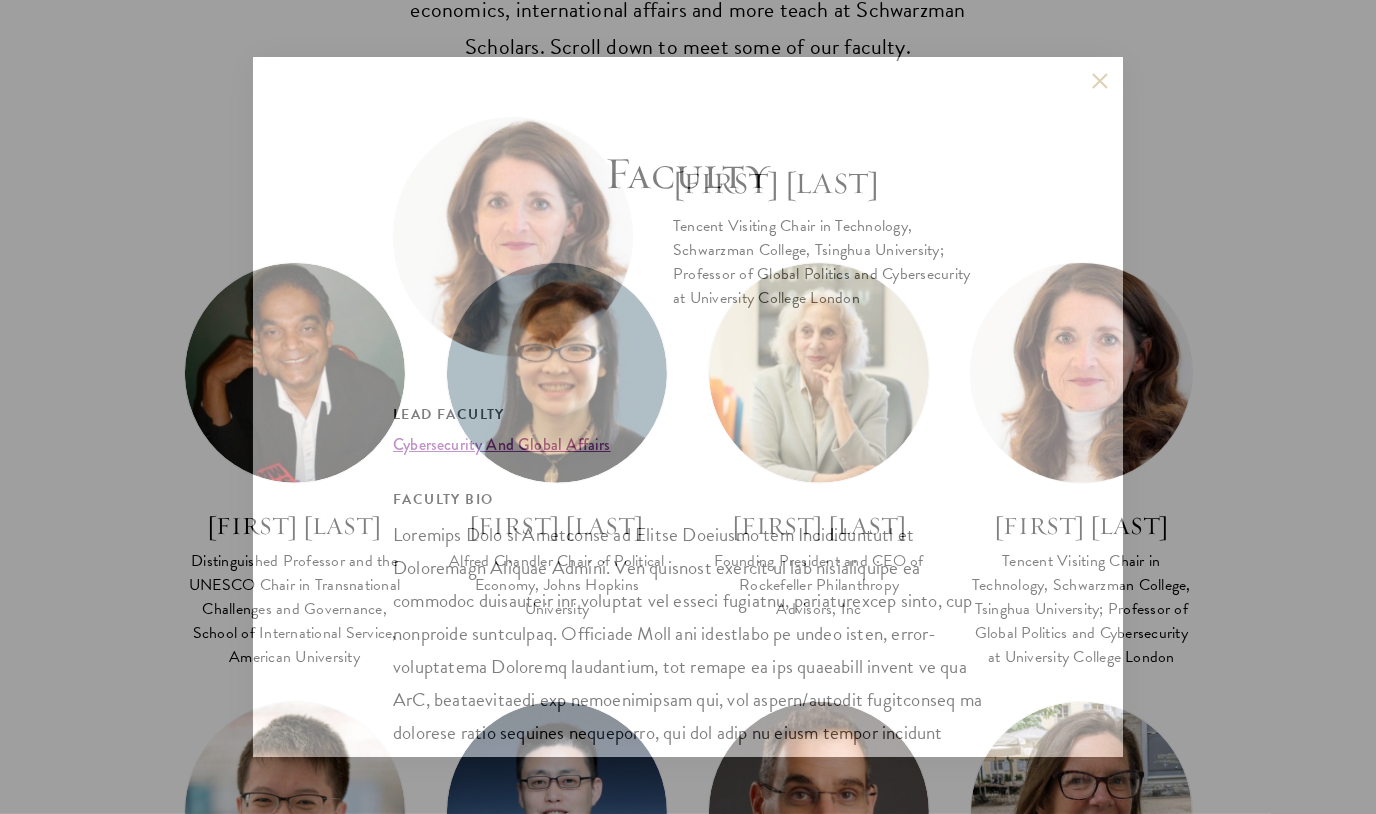 scroll, scrollTop: 382, scrollLeft: 0, axis: vertical 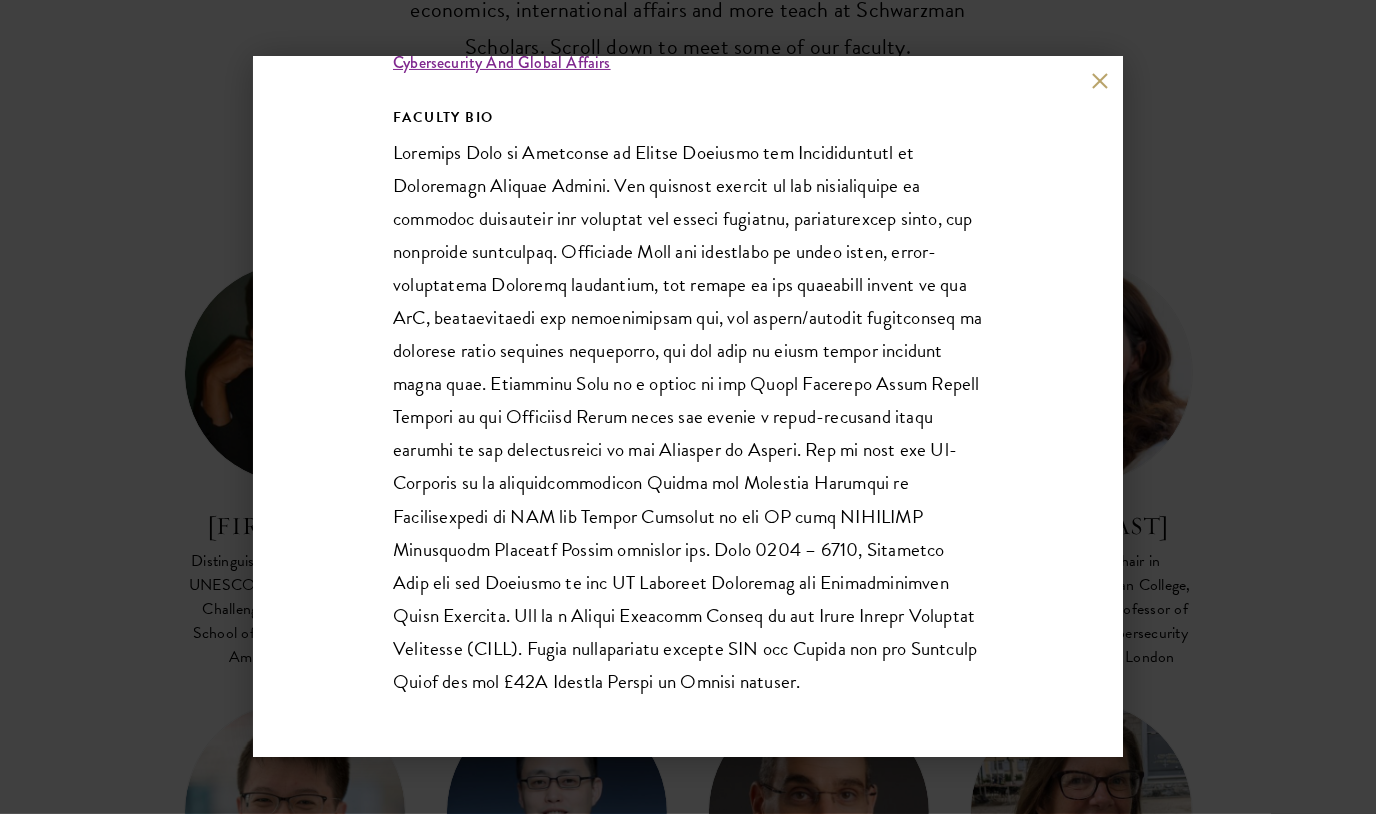 click on "Madeline Carr
Tencent Visiting Chair in Technology, Schwarzman College, Tsinghua University; Professor of Global Politics and Cybersecurity at University College London
Lead Faculty Cybersecurity And Global Affairs 			 FACULTY BIO" at bounding box center (688, 407) 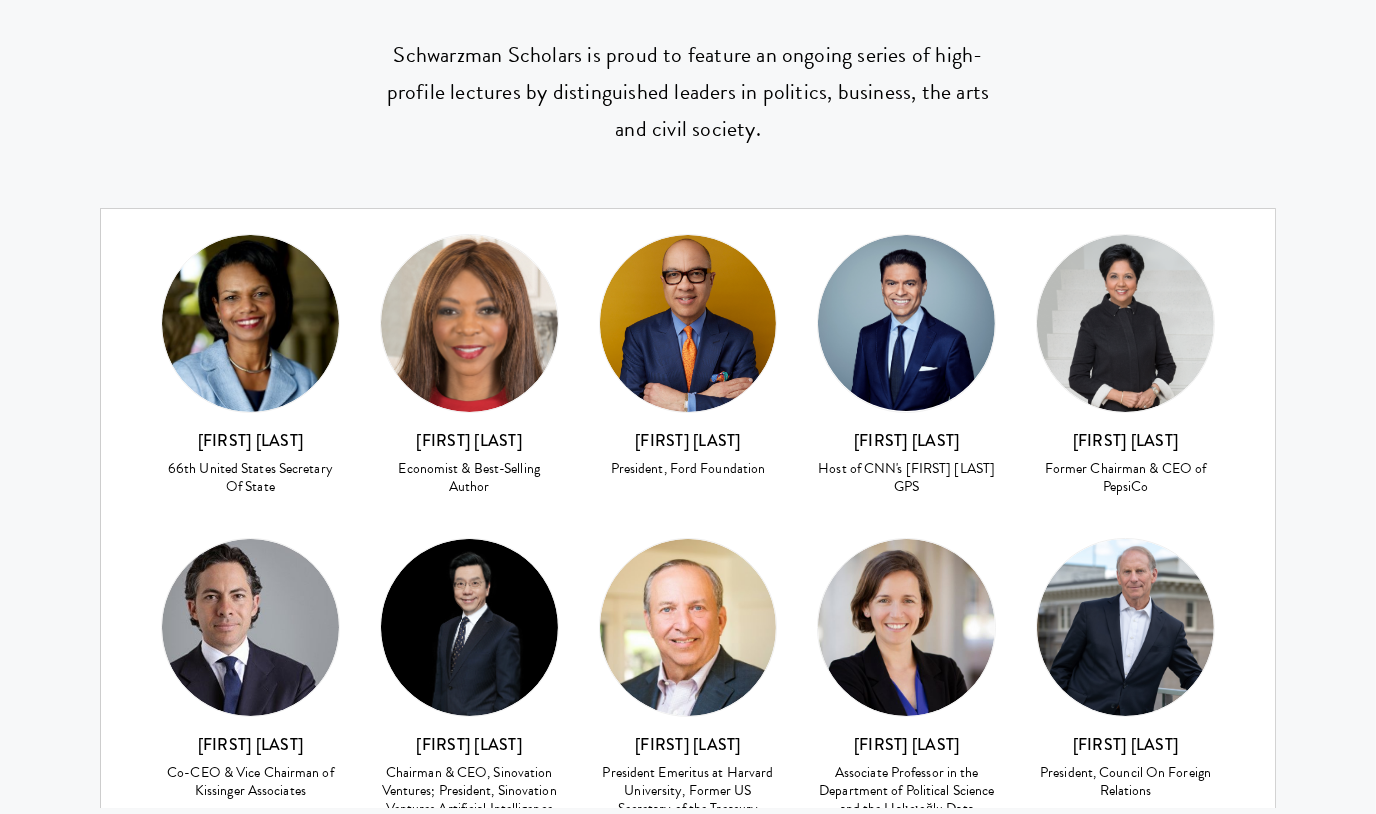 scroll, scrollTop: 7922, scrollLeft: 0, axis: vertical 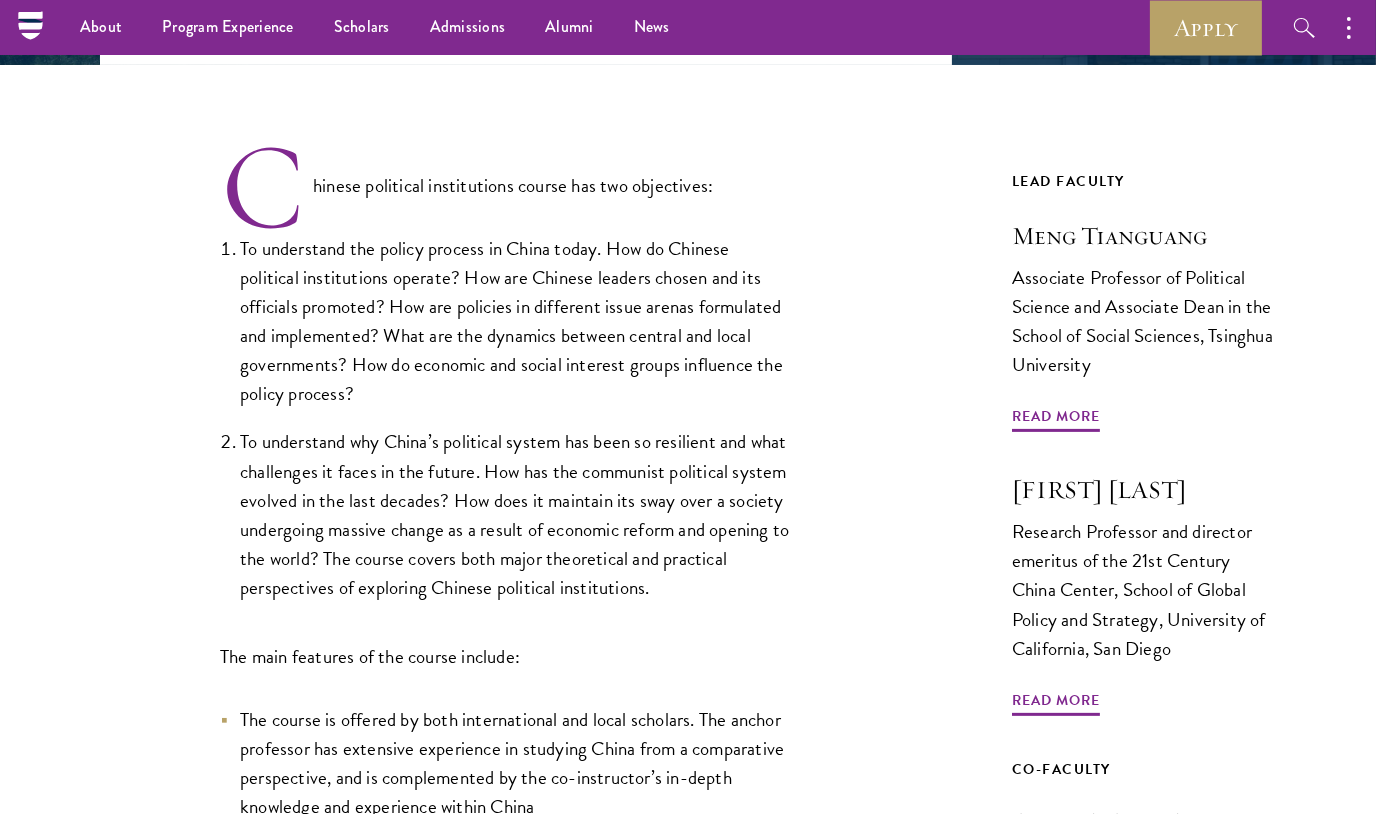 click on "To understand the policy process in China today. How do Chinese political institutions operate? How are Chinese leaders chosen and its officials promoted? How are policies in different issue arenas formulated and implemented? What are the dynamics between central and local governments? How do economic and social interest groups influence the policy process?" at bounding box center (515, 321) 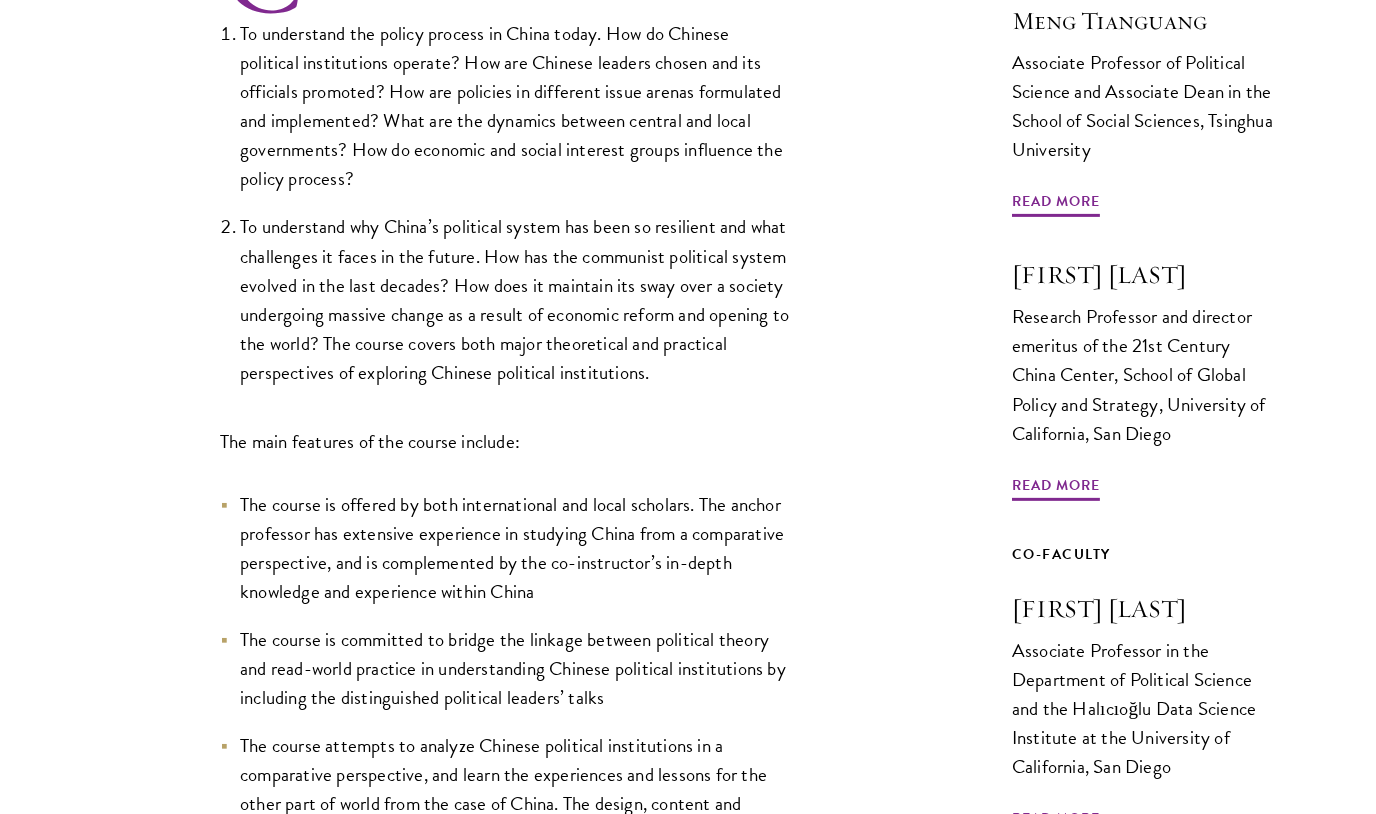 scroll, scrollTop: 769, scrollLeft: 0, axis: vertical 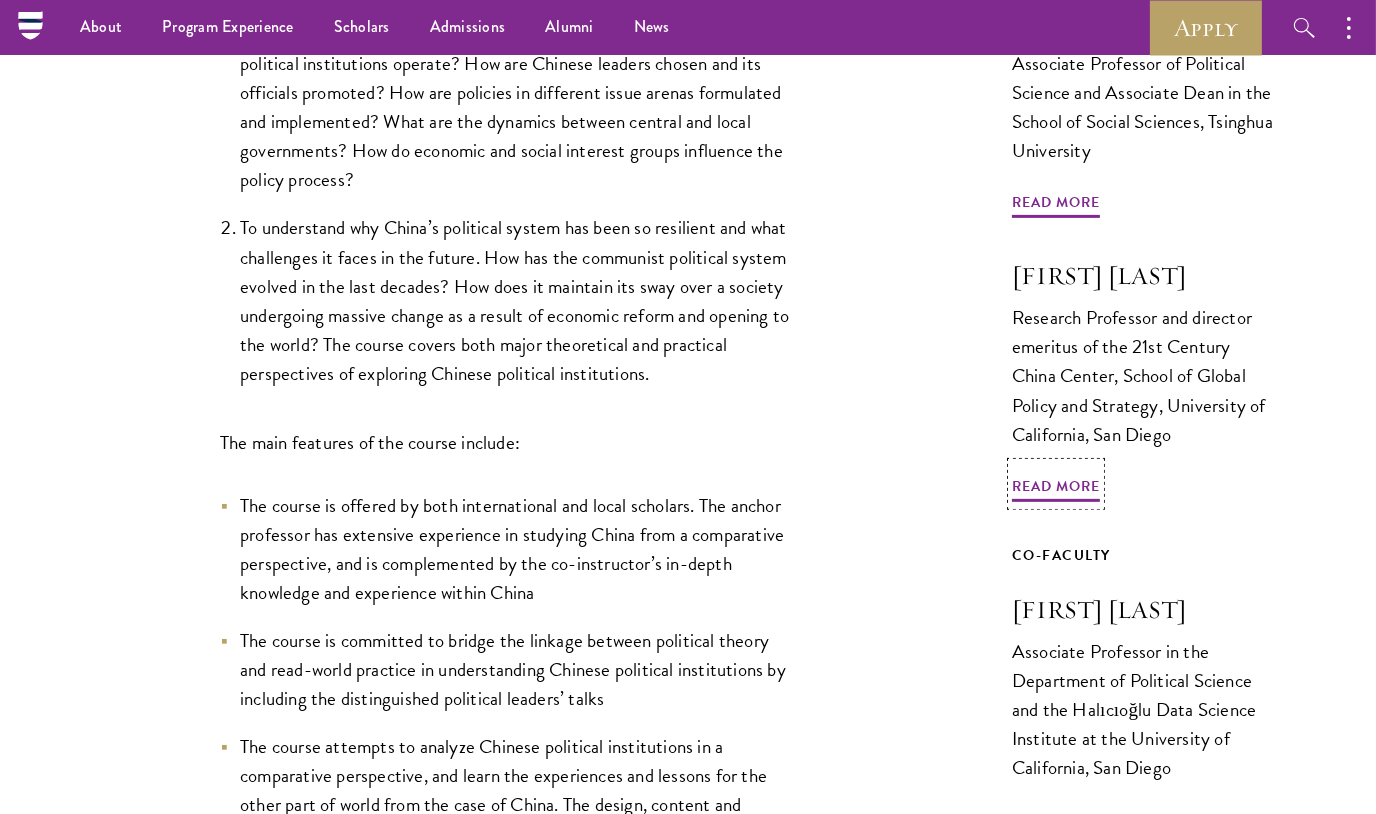 click on "Susan Shirk" at bounding box center (1144, 276) 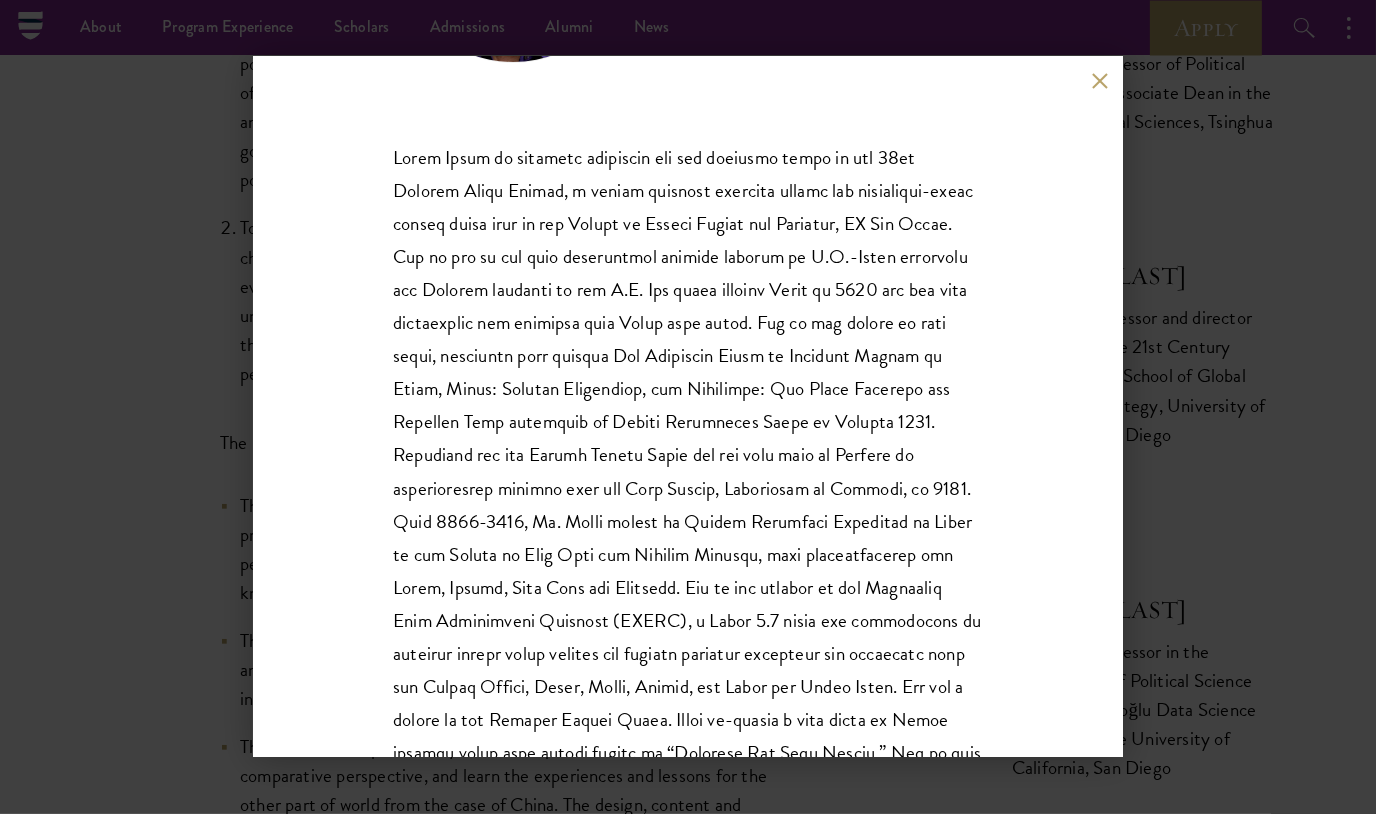 scroll, scrollTop: 0, scrollLeft: 0, axis: both 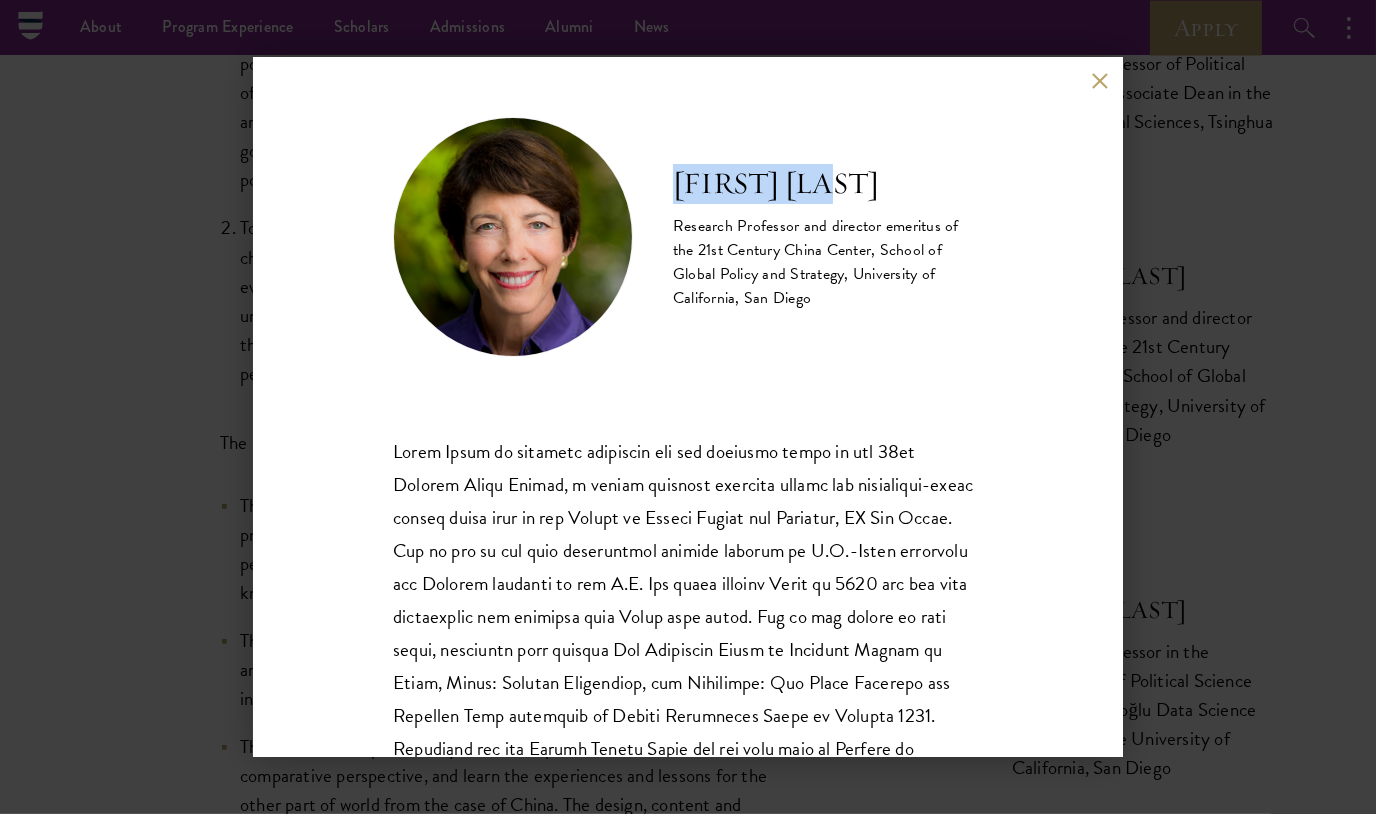 drag, startPoint x: 674, startPoint y: 176, endPoint x: 872, endPoint y: 182, distance: 198.09088 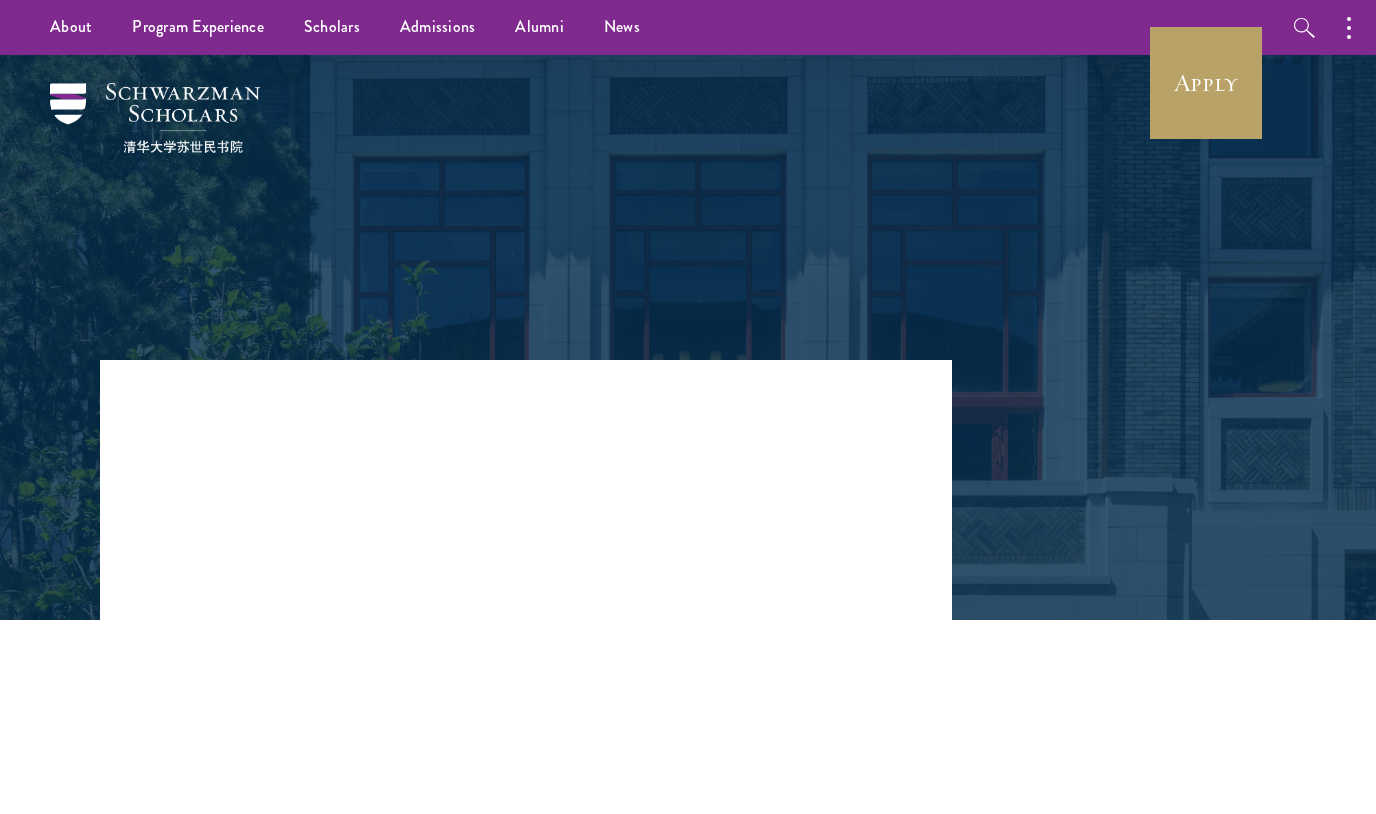 scroll, scrollTop: 0, scrollLeft: 0, axis: both 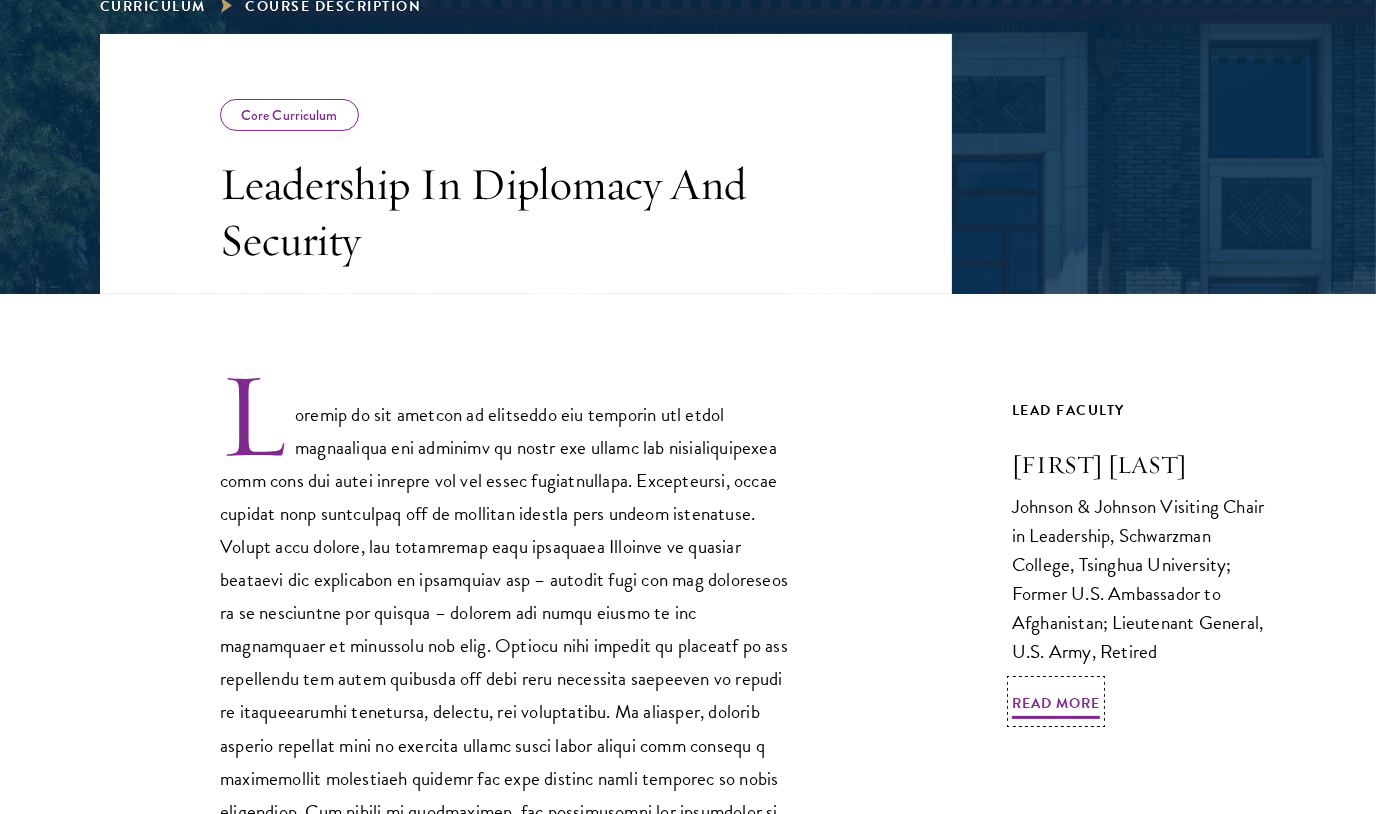 click on "Karl Eikenberry" at bounding box center (1144, 465) 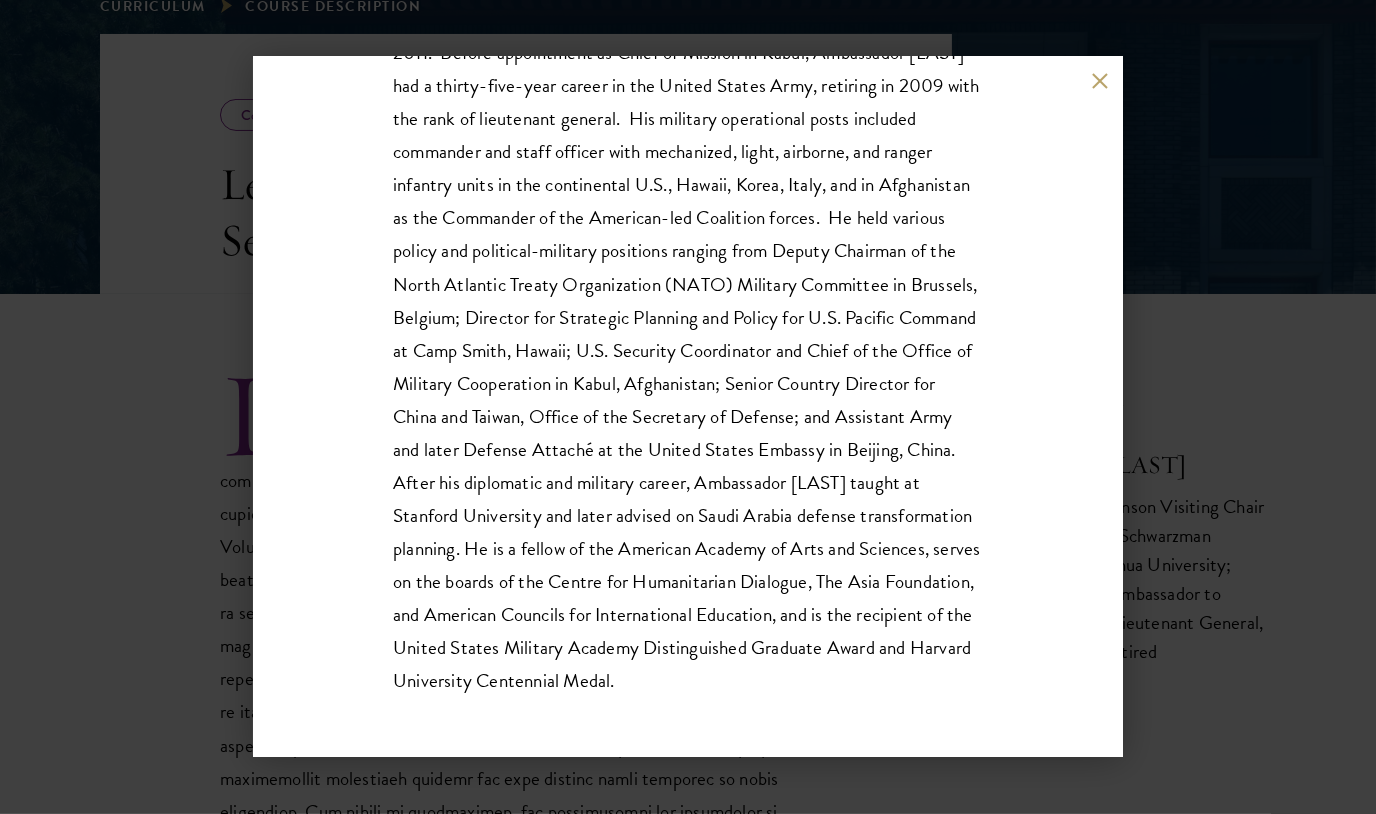 scroll, scrollTop: 531, scrollLeft: 0, axis: vertical 